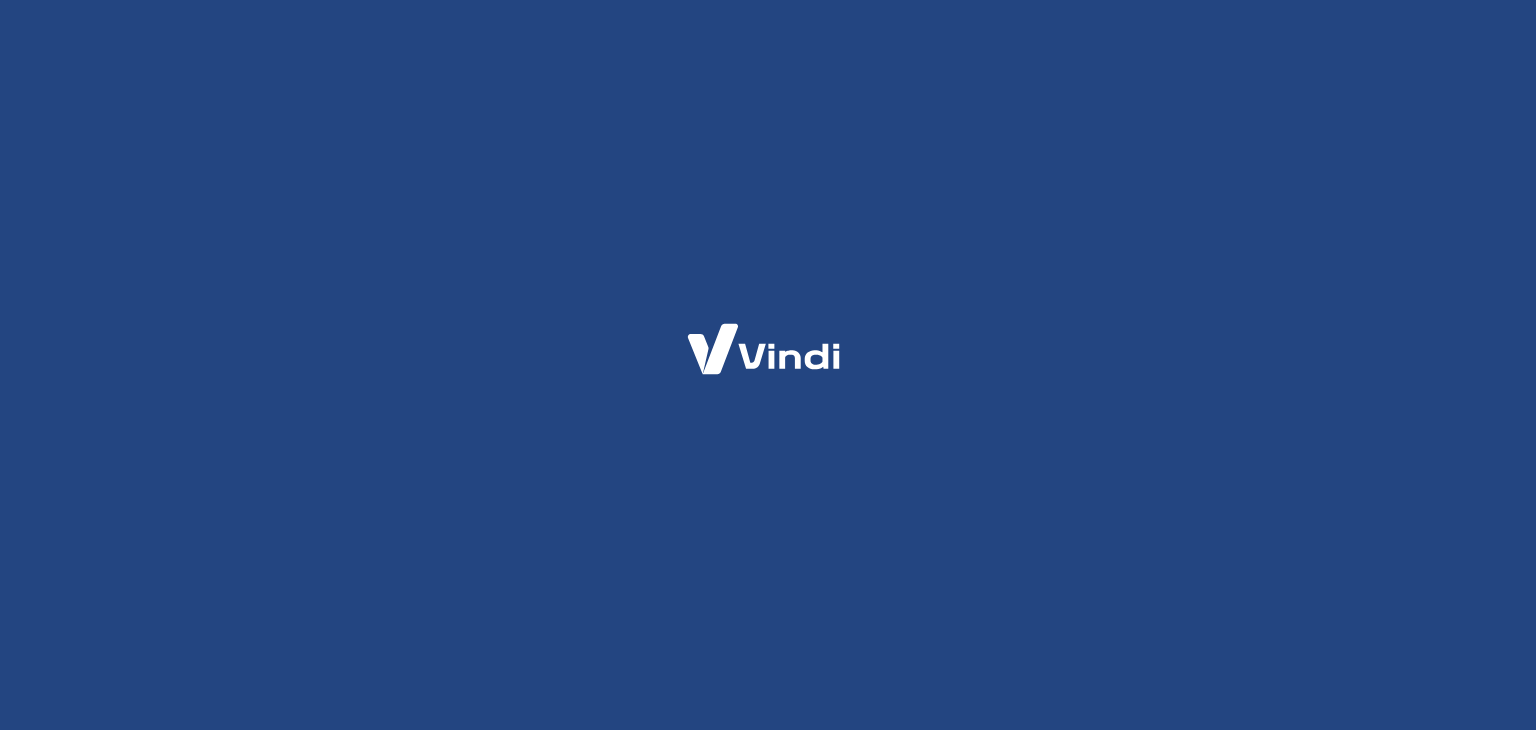 scroll, scrollTop: 0, scrollLeft: 0, axis: both 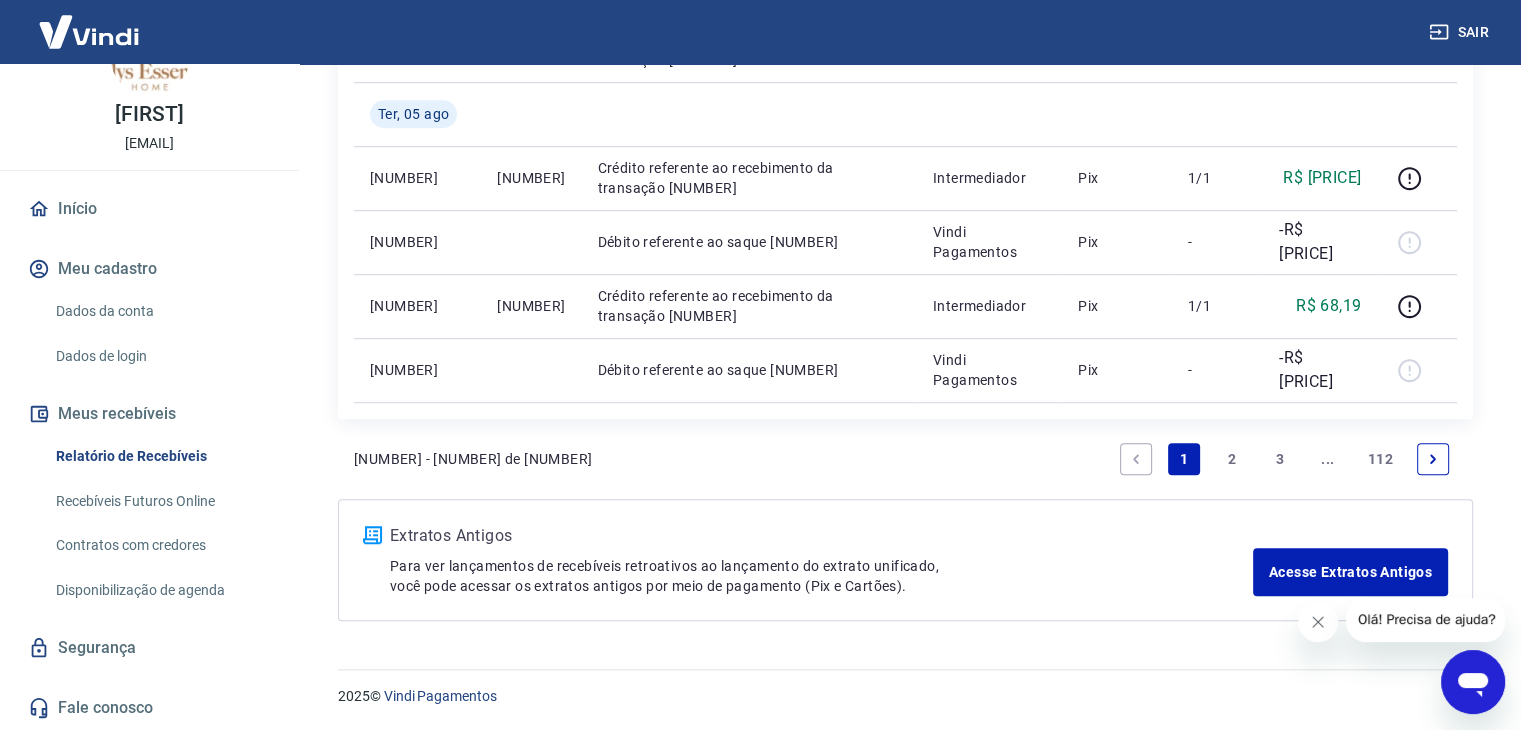 click 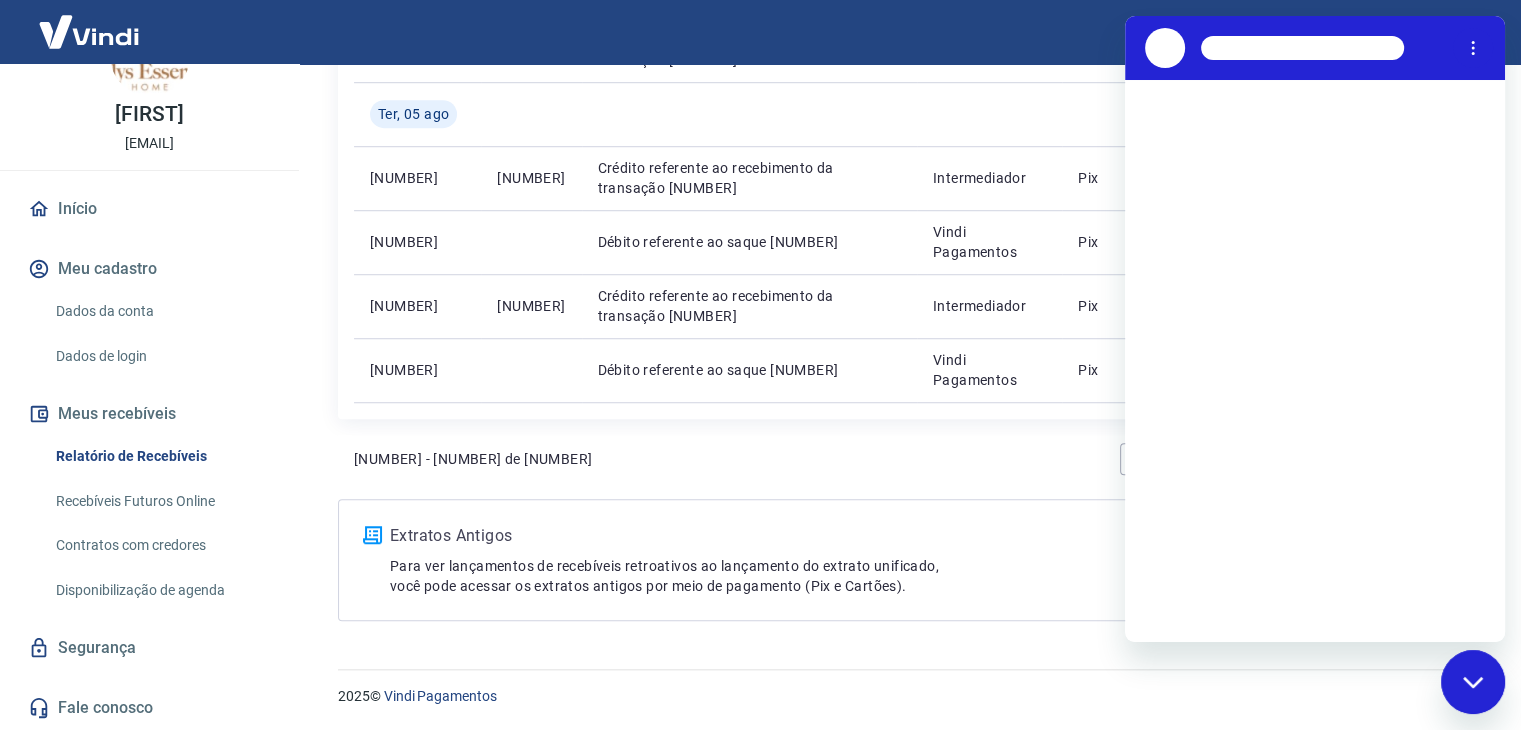 scroll, scrollTop: 0, scrollLeft: 0, axis: both 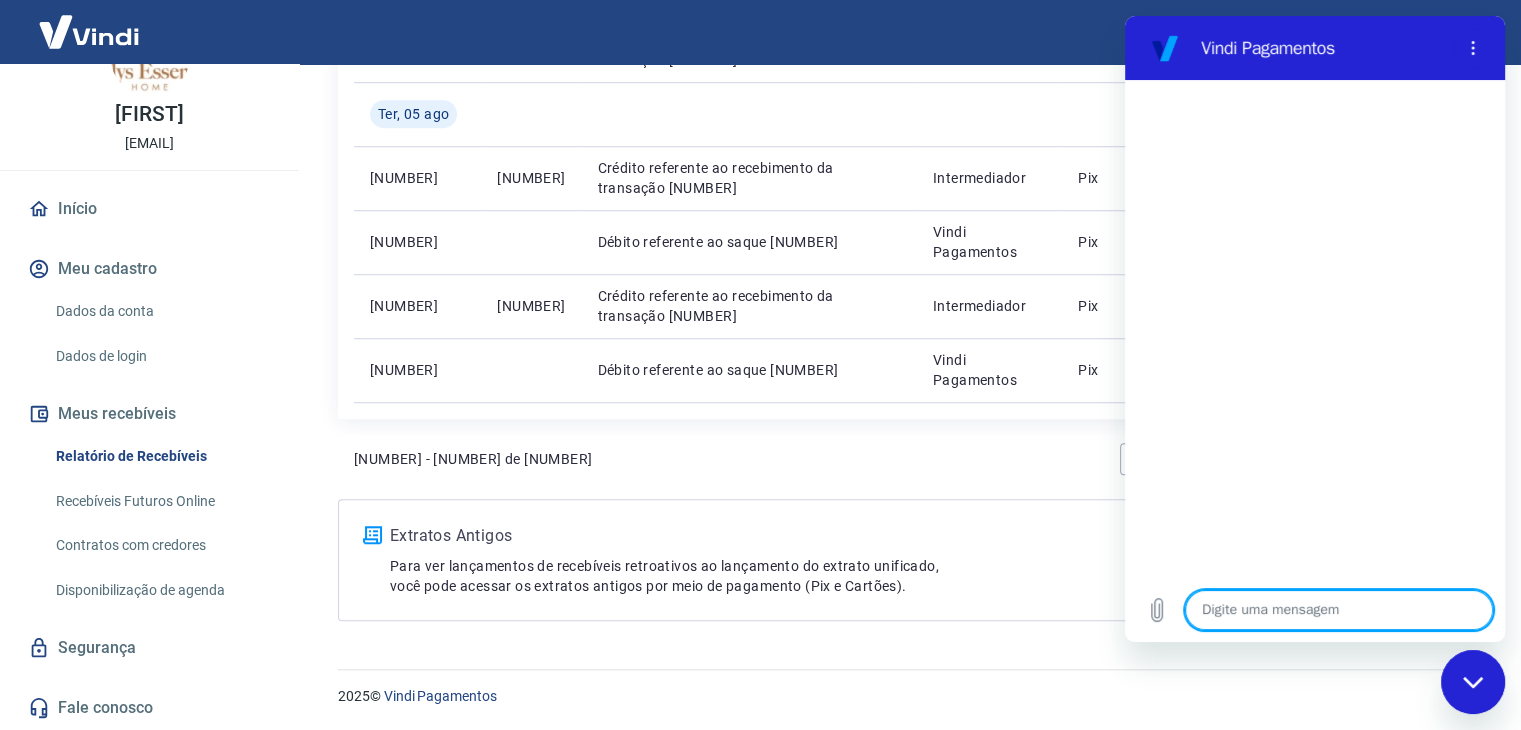 type on "c" 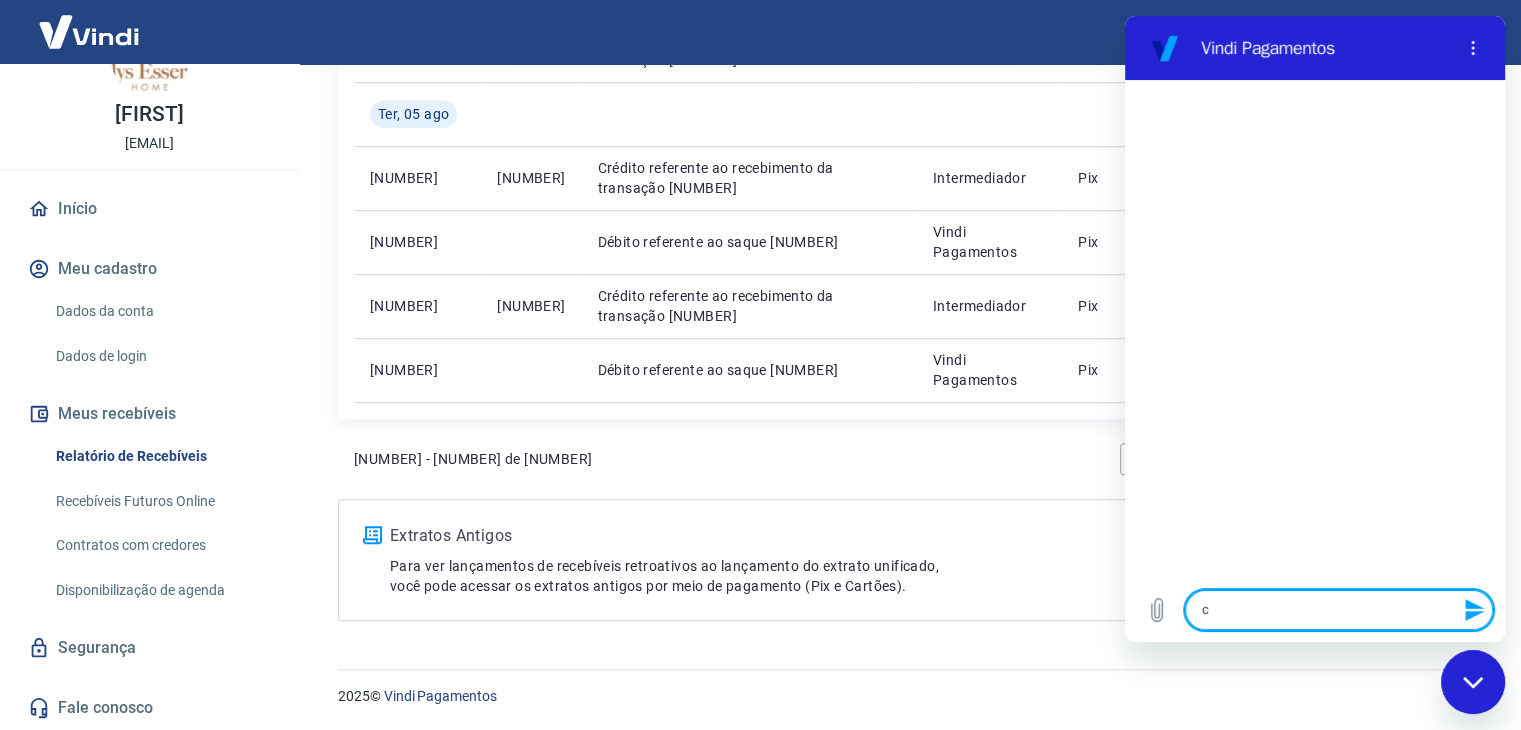 type on "co" 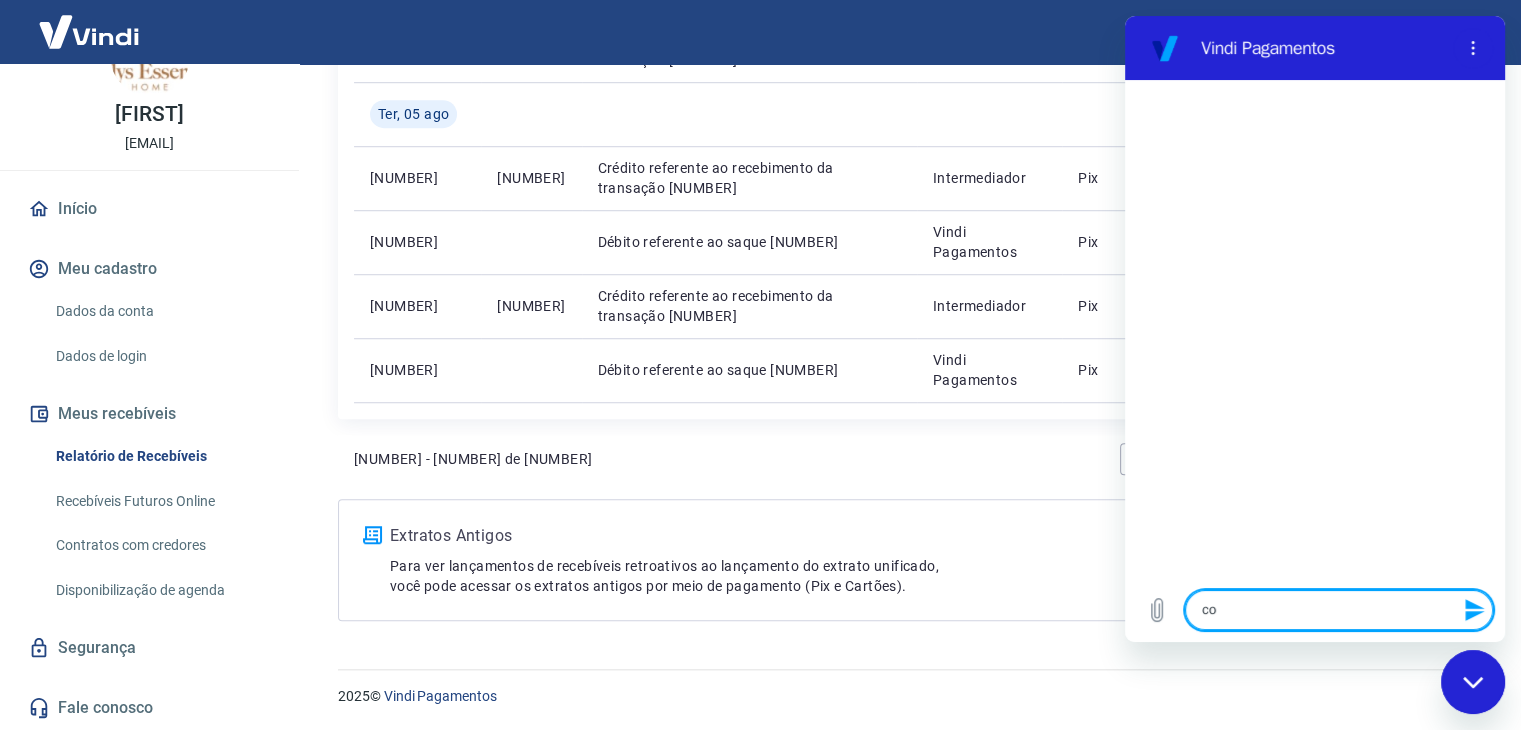 type on "com" 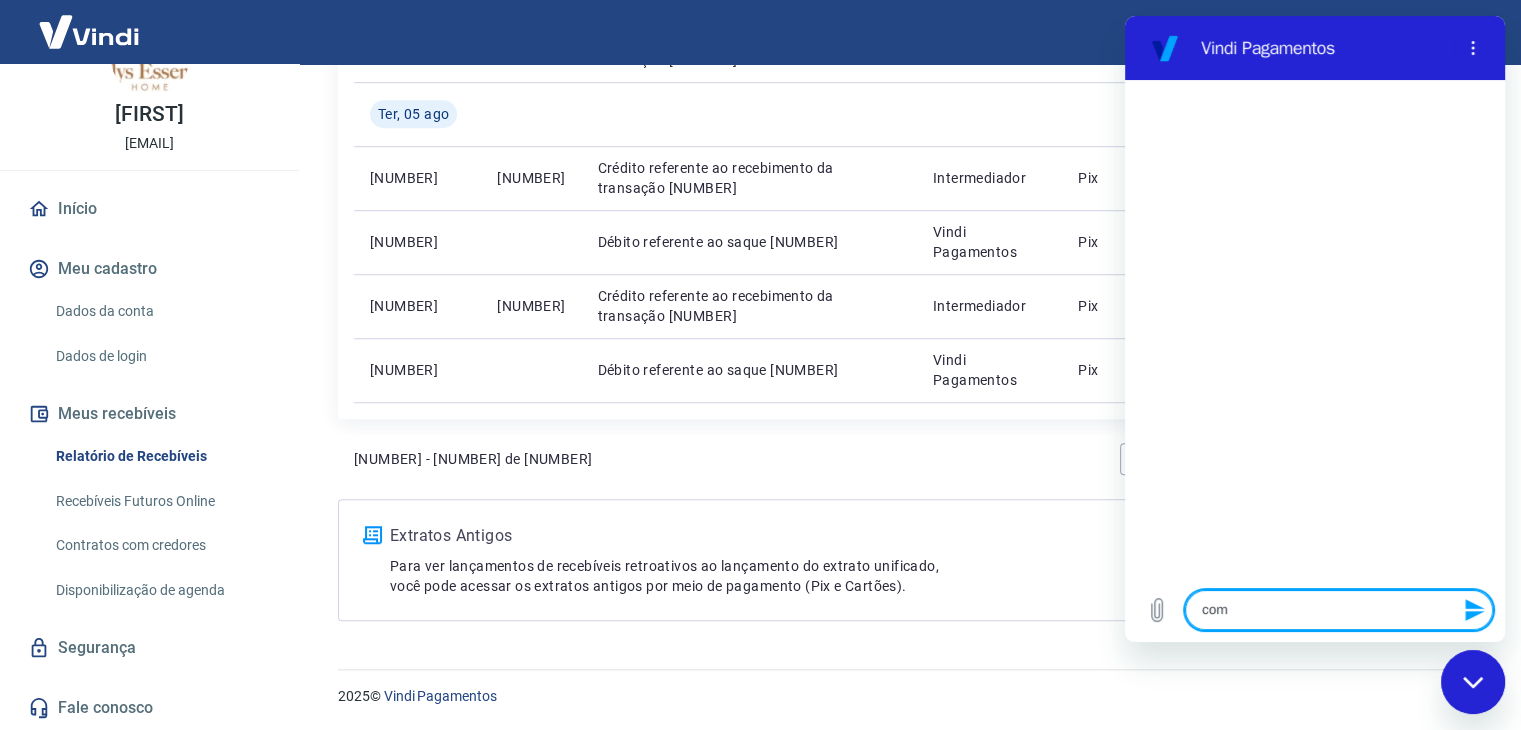 type on "como" 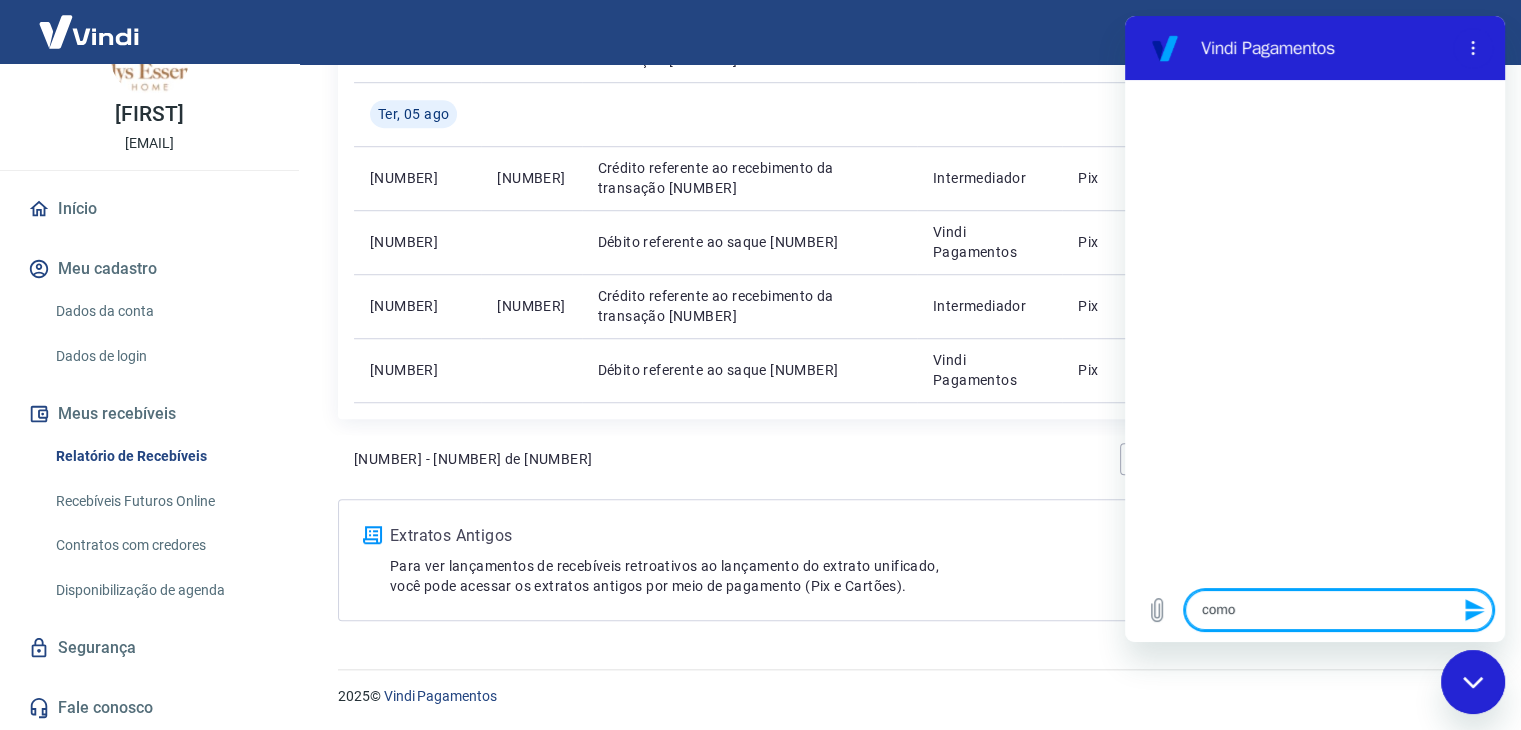 type on "como" 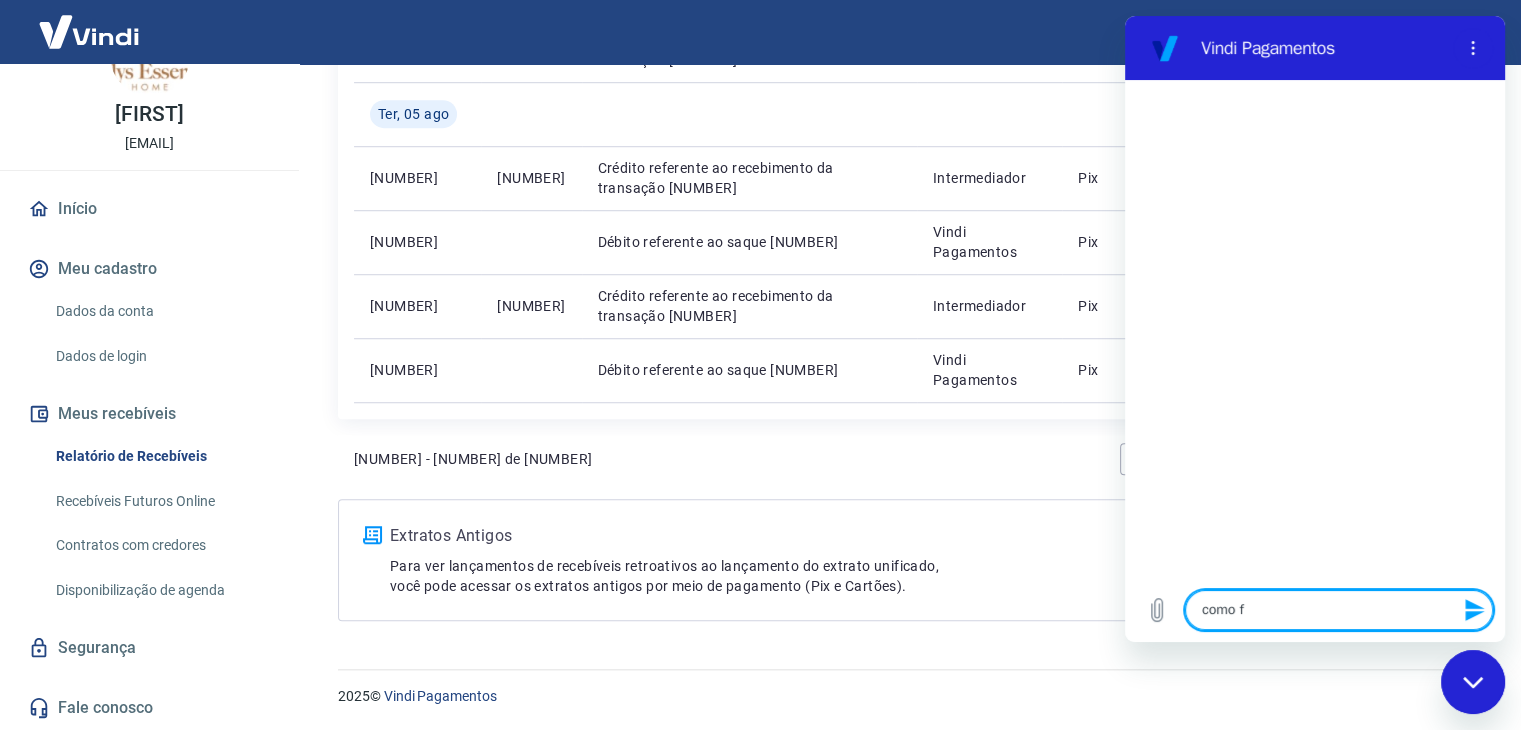 type on "como fa" 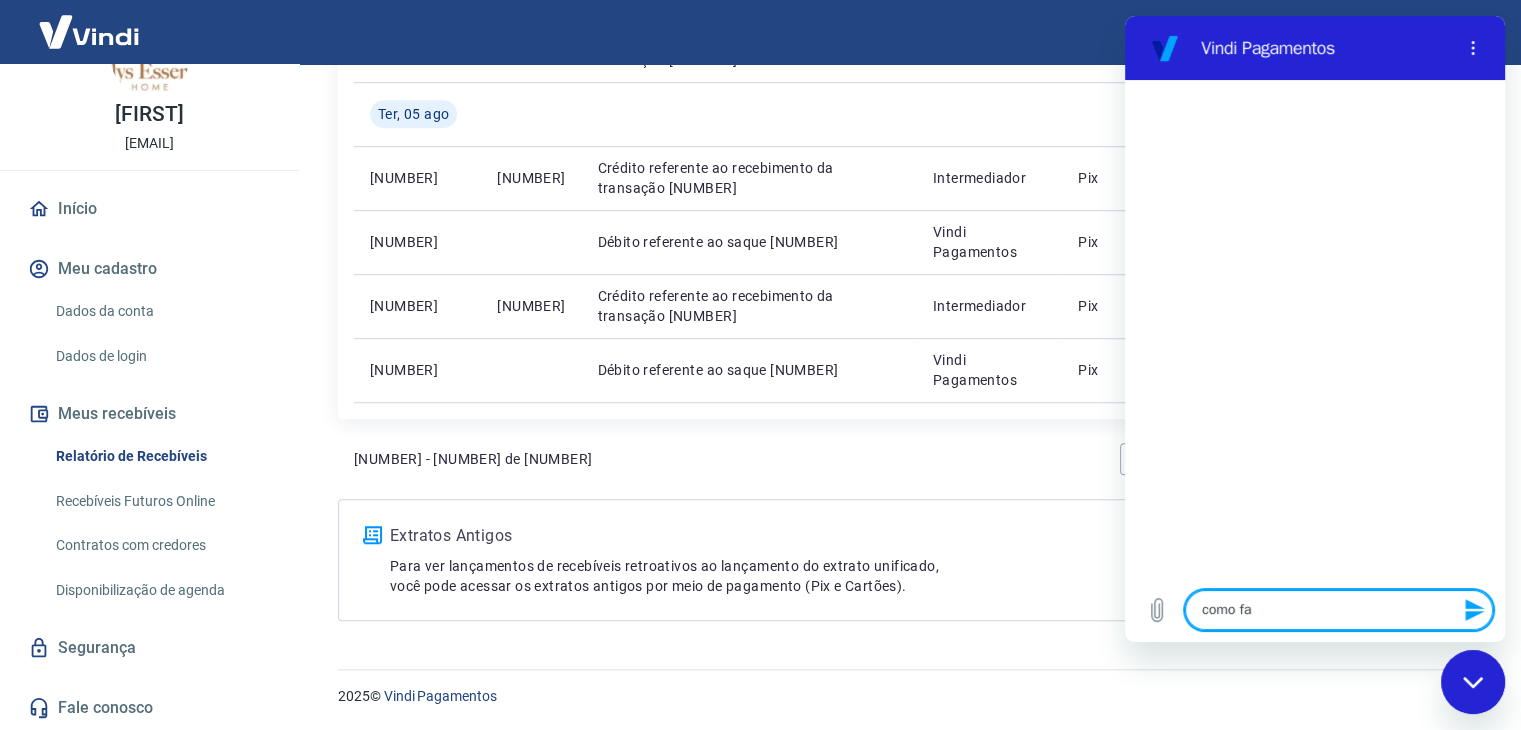 type on "como faç" 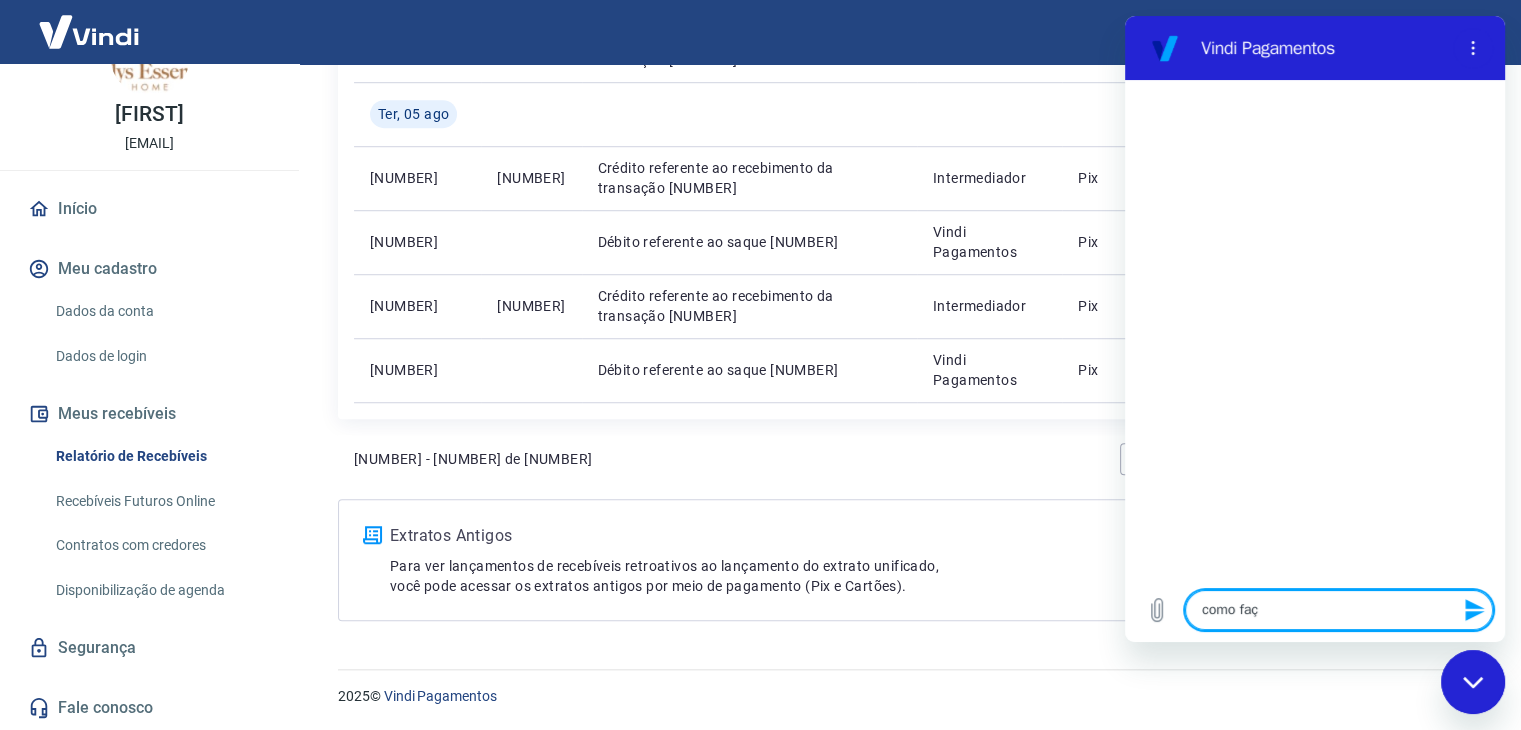 type on "como faço" 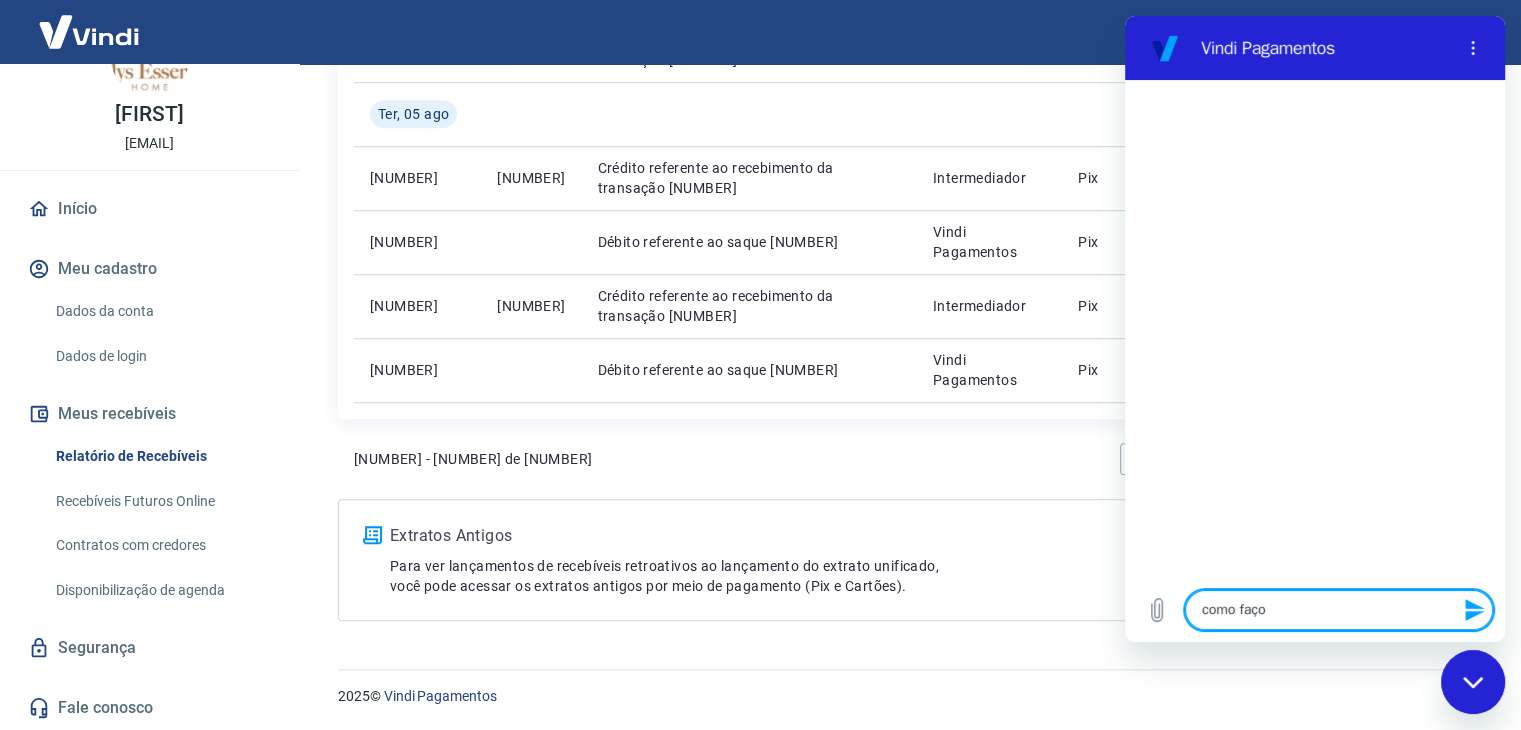 type on "como faço" 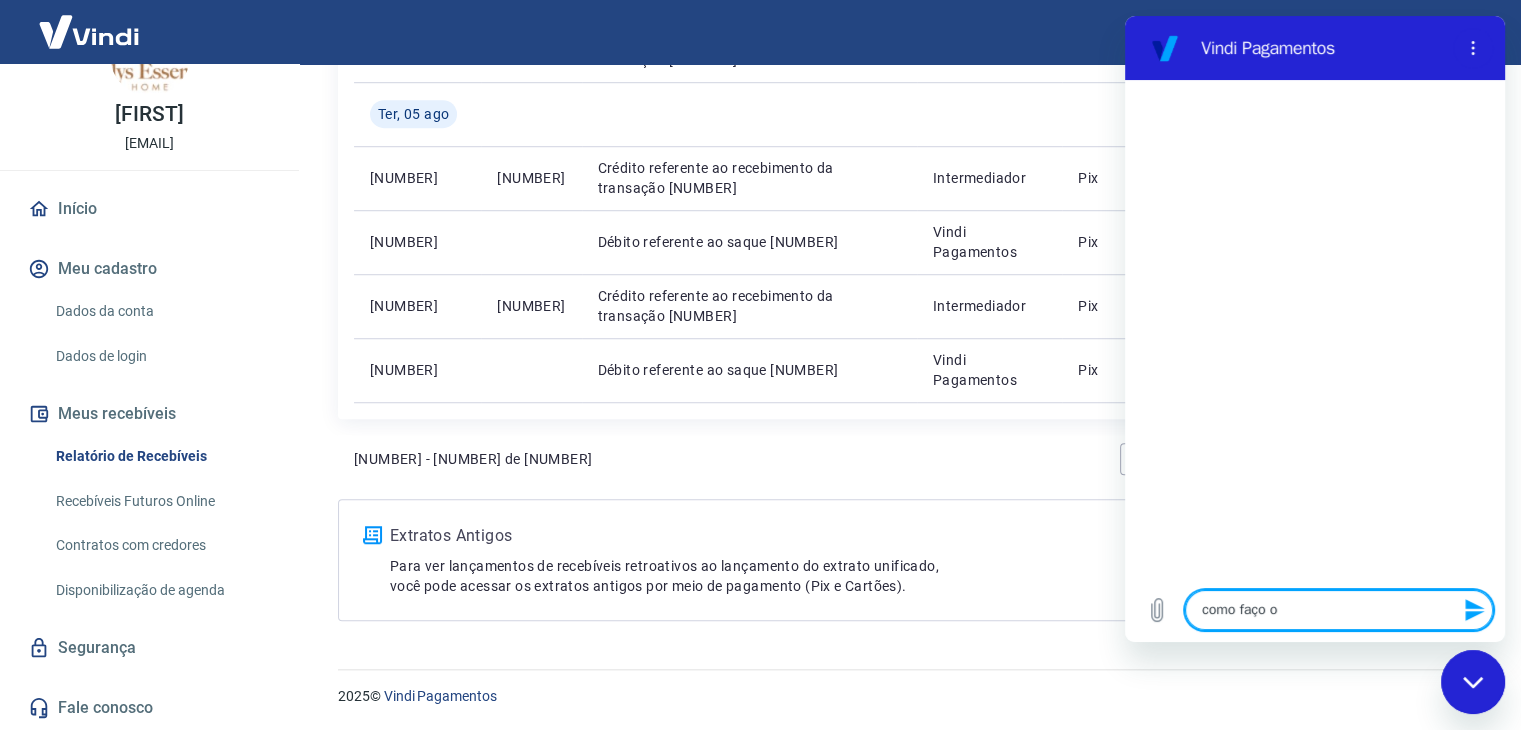 type on "como faço o" 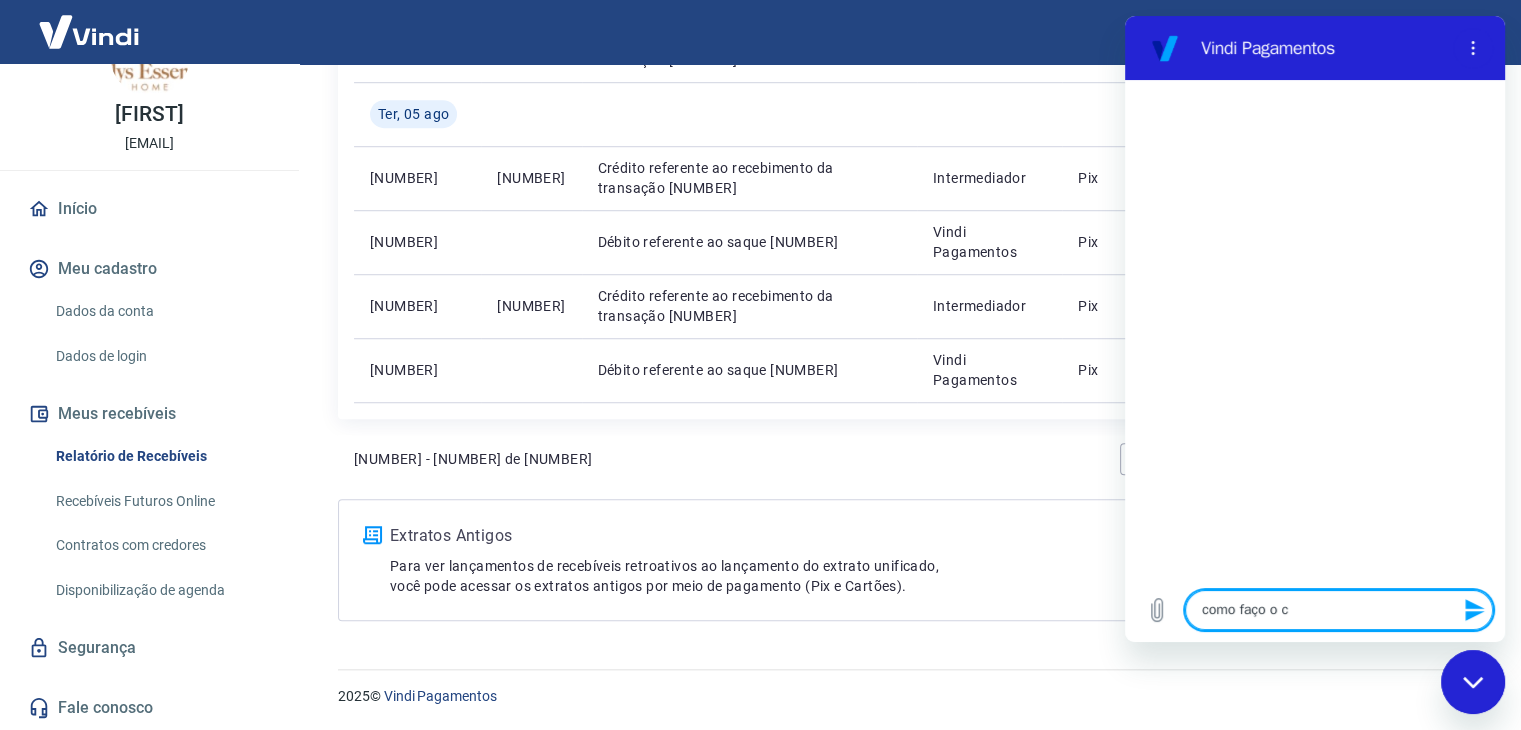 type on "como faço o ca" 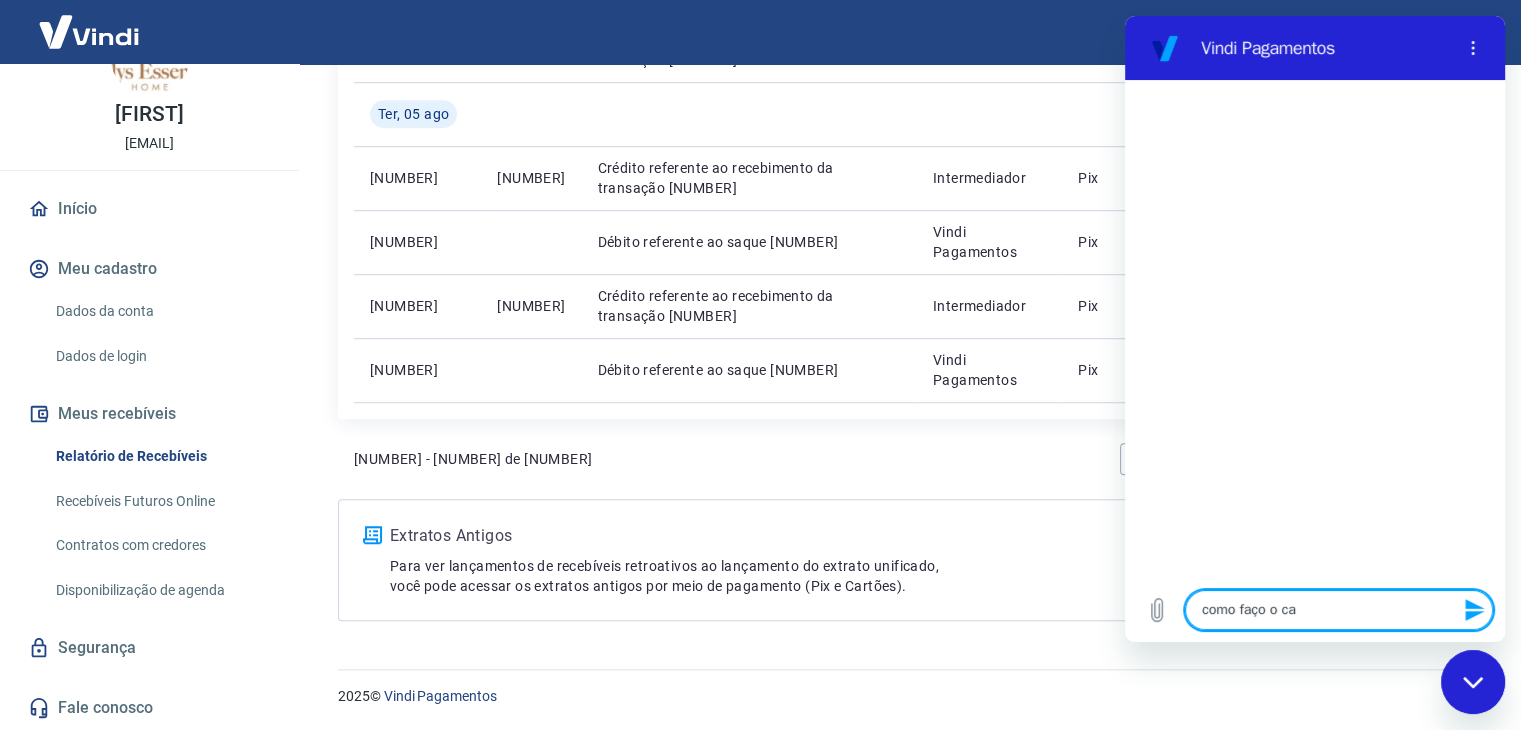 type on "como faço o can" 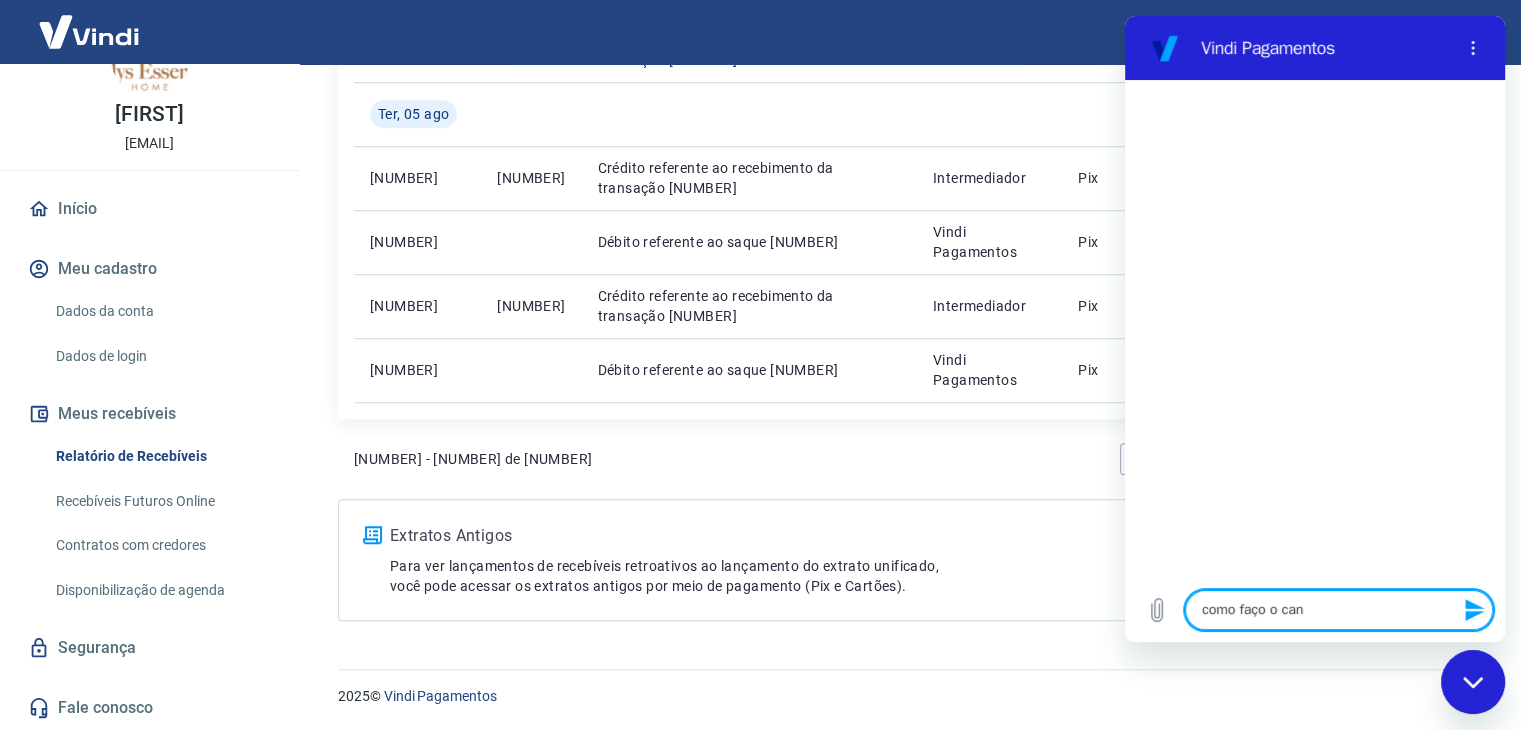 type on "como faço o canc" 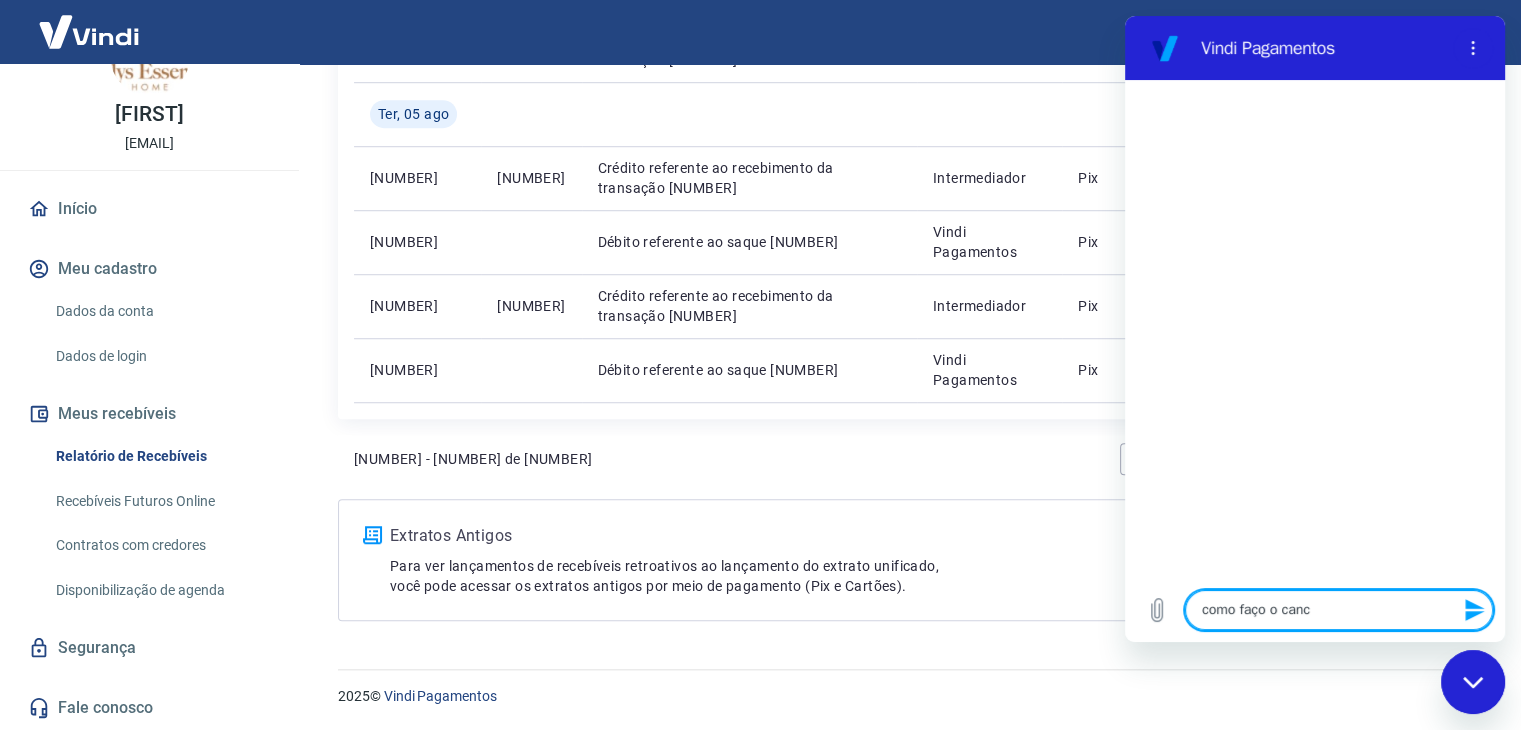 type on "como faço o cance" 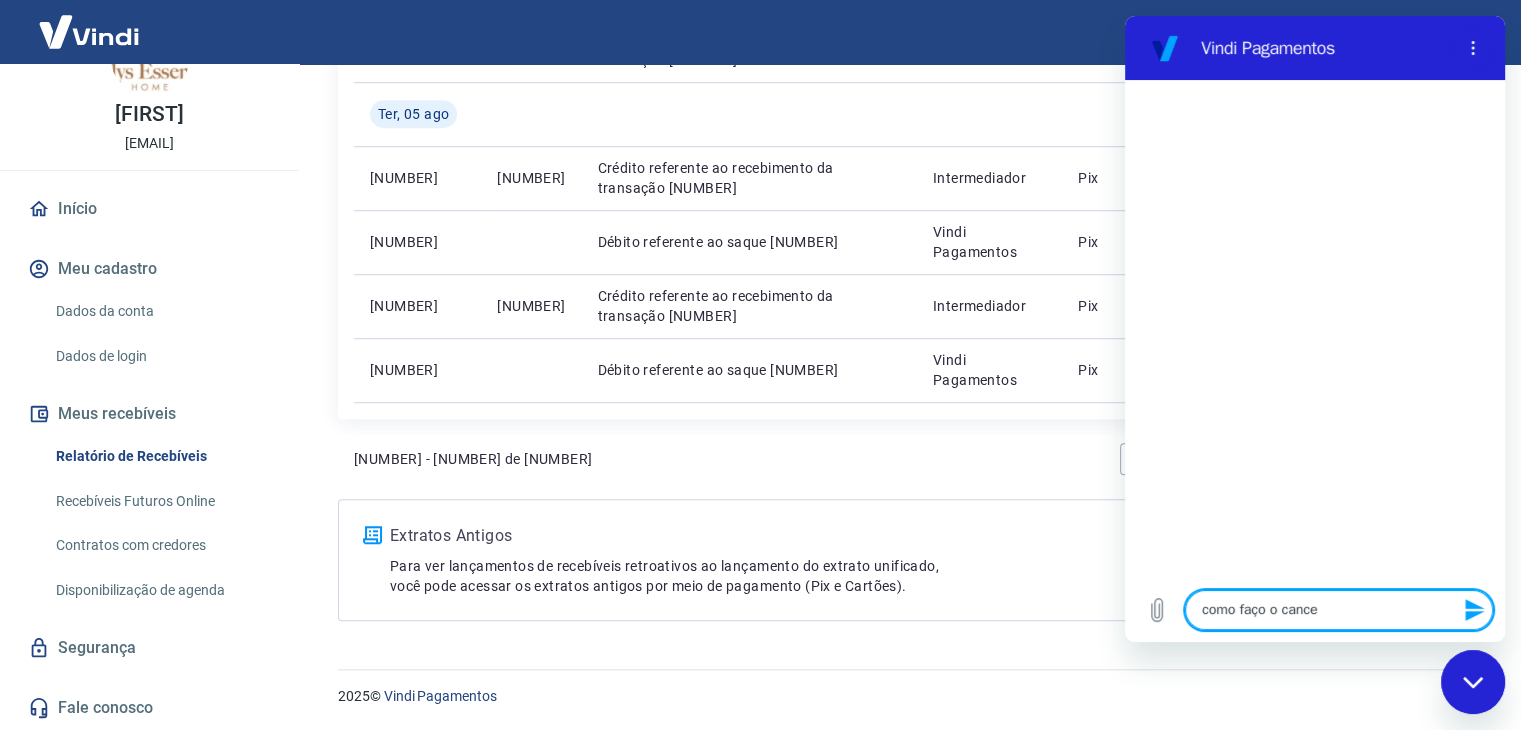 type on "como faço o cancel" 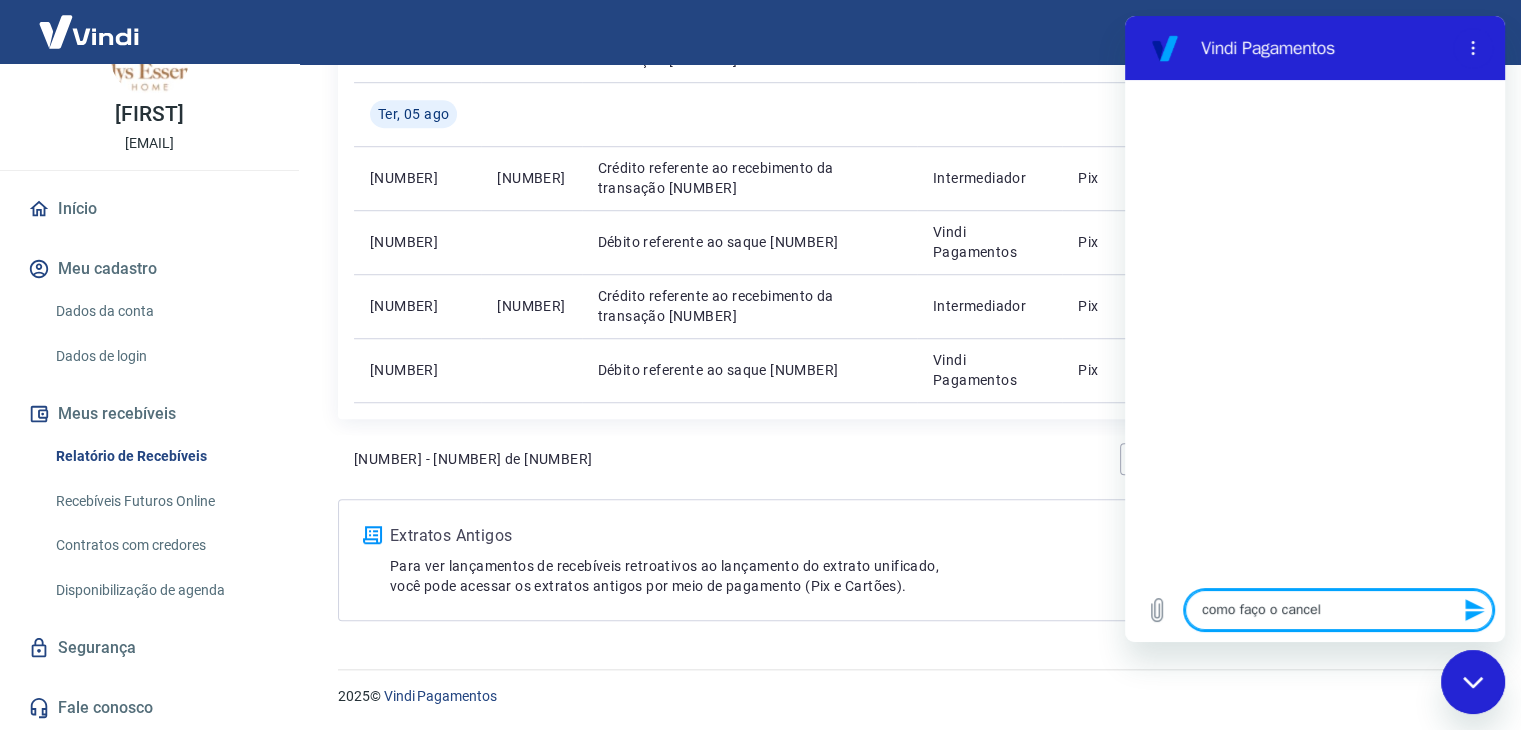 type on "como faço o cancela" 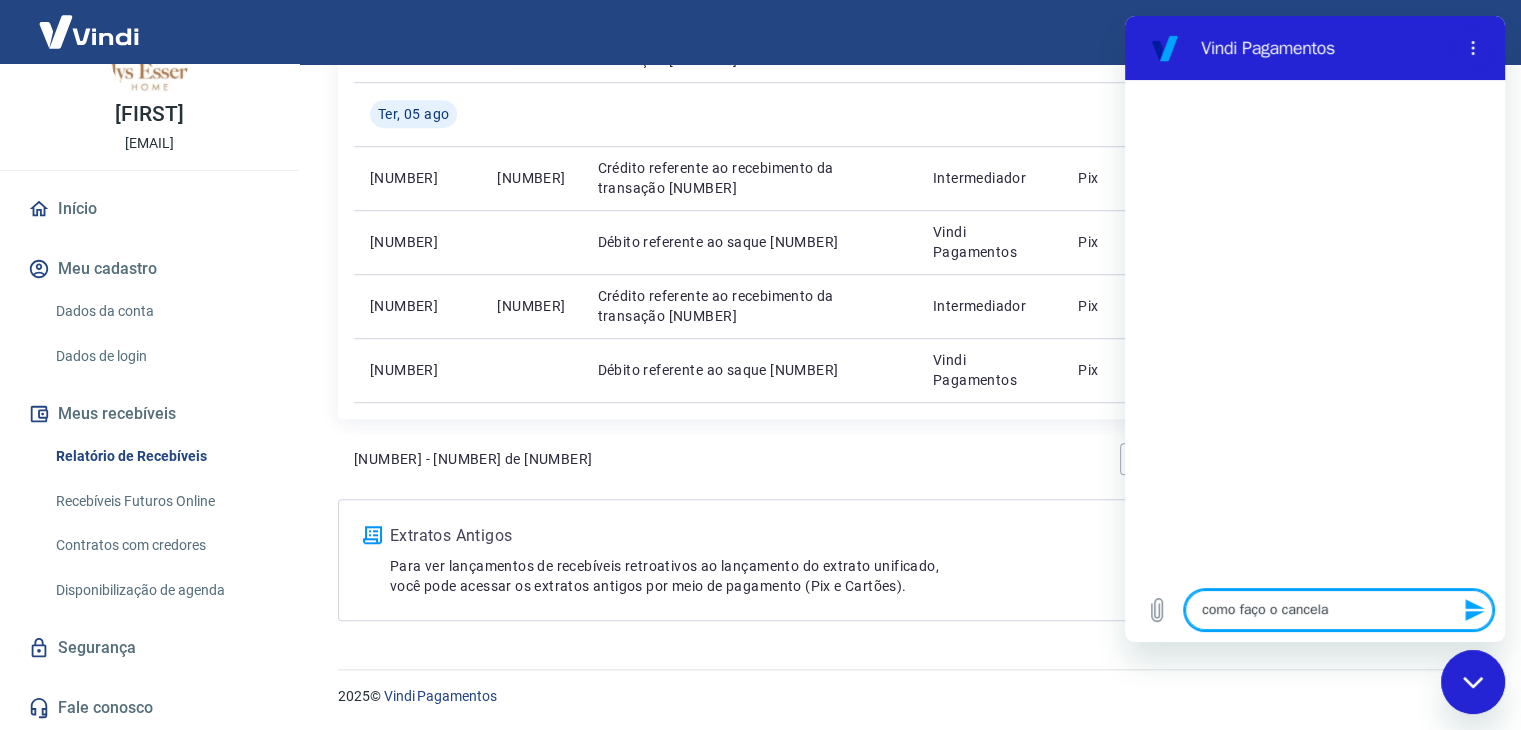 type on "como faço o cancelam" 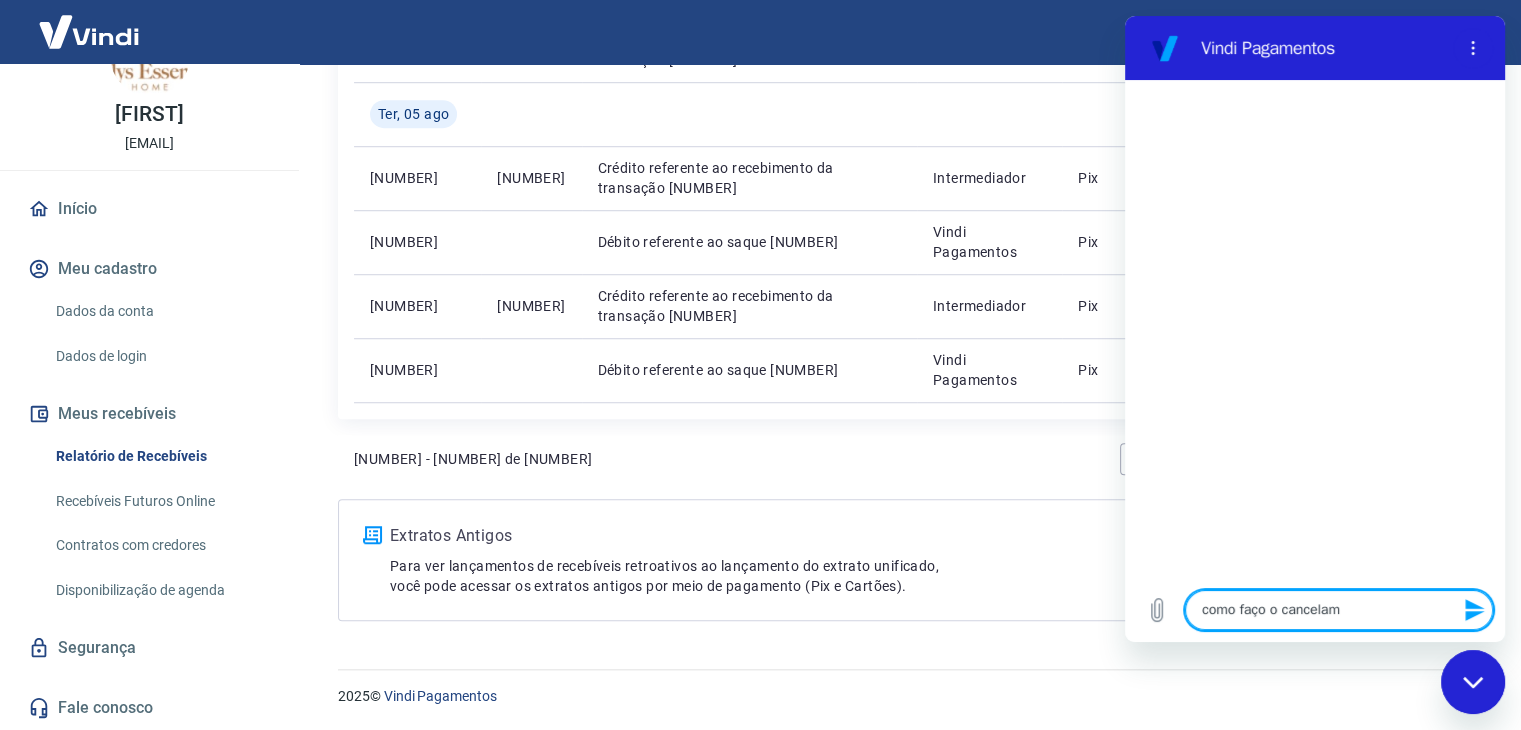 type on "como faço o cancelame" 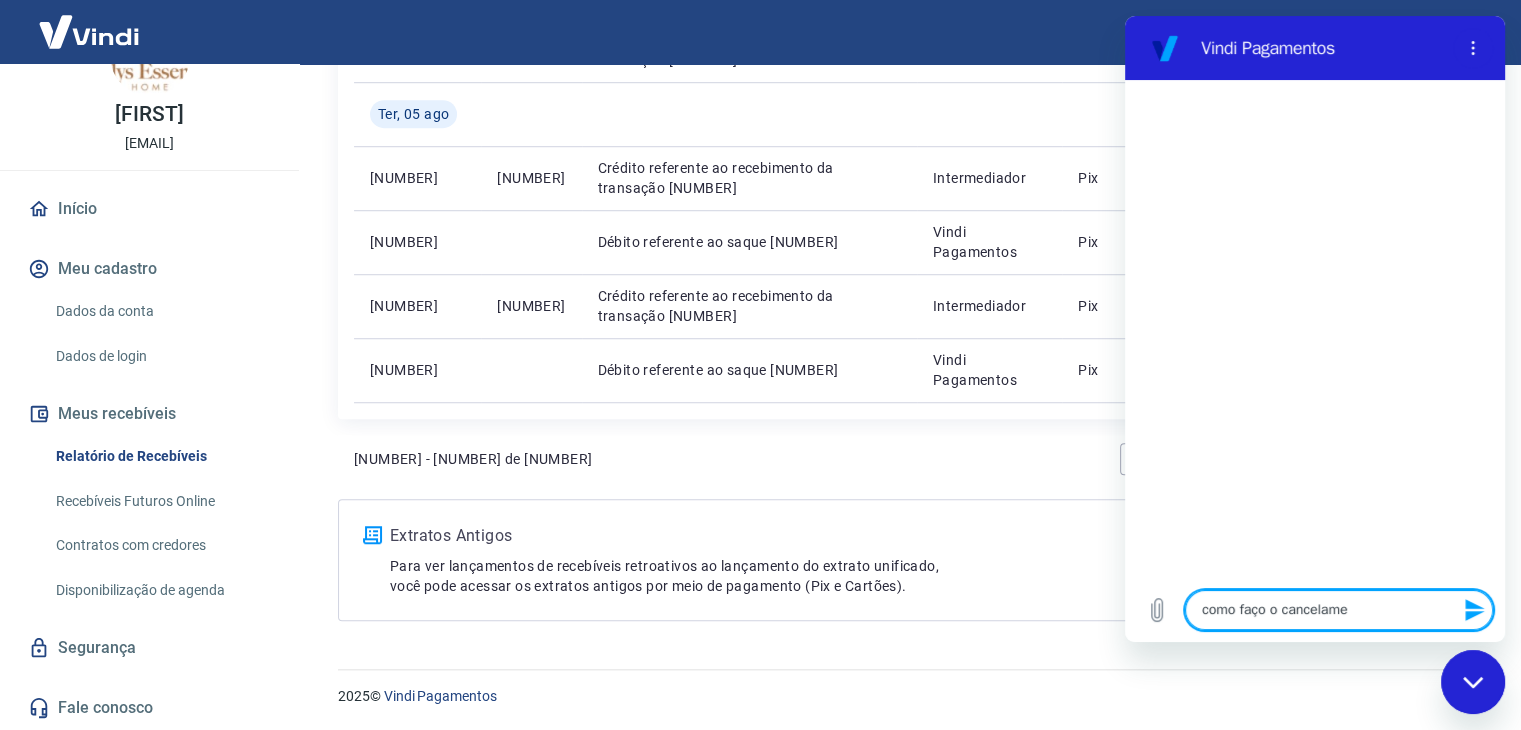 type on "como faço o cancelamen" 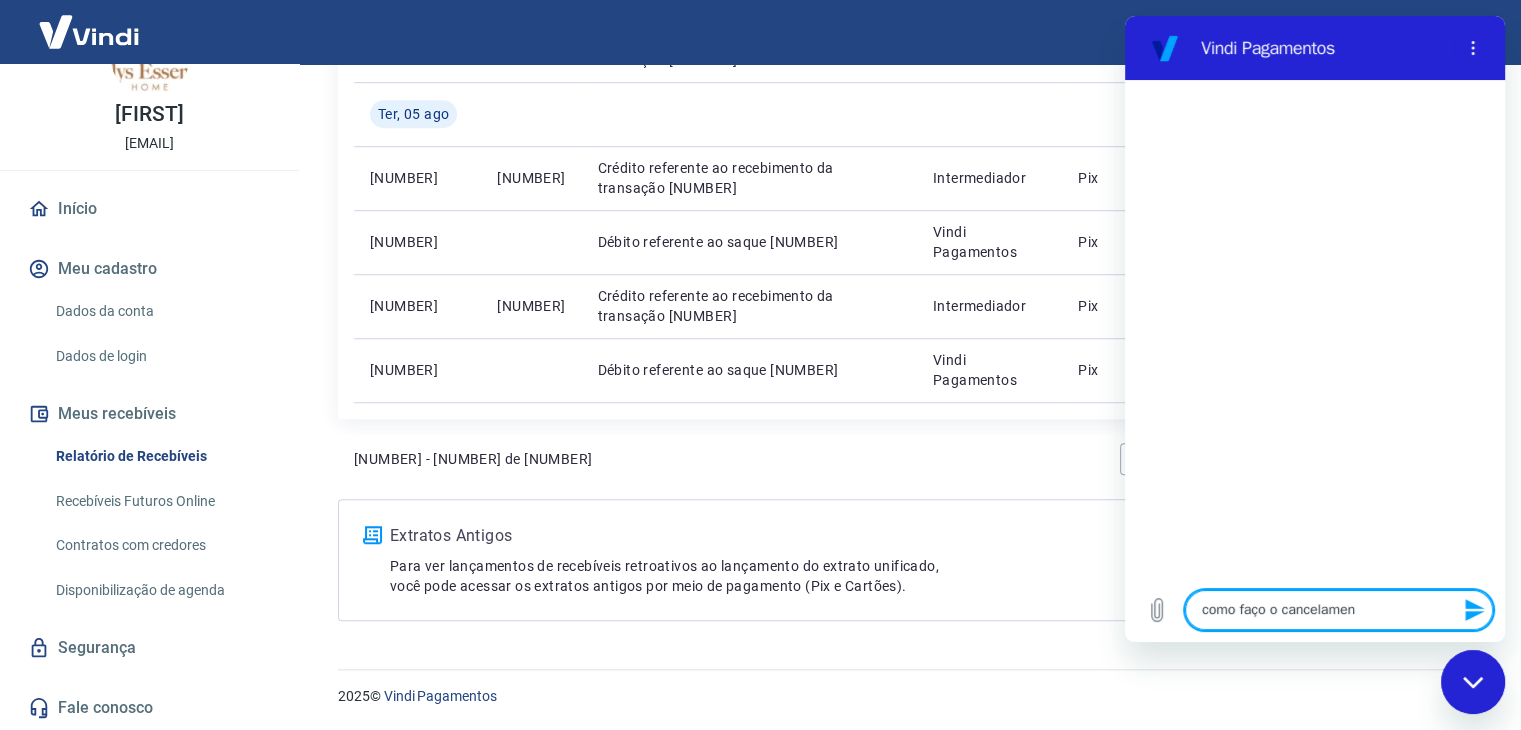 type on "x" 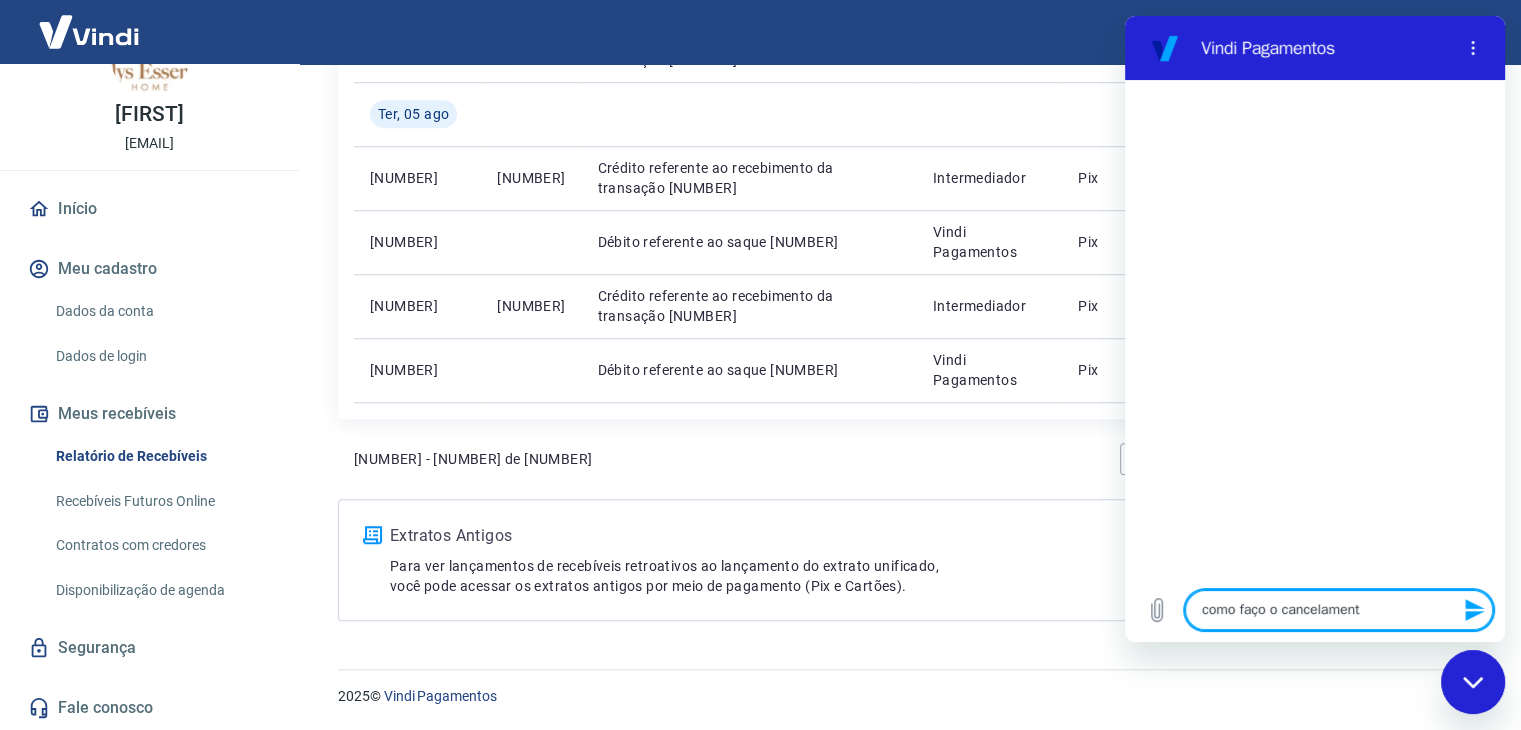 type on "como faço o cancelamento" 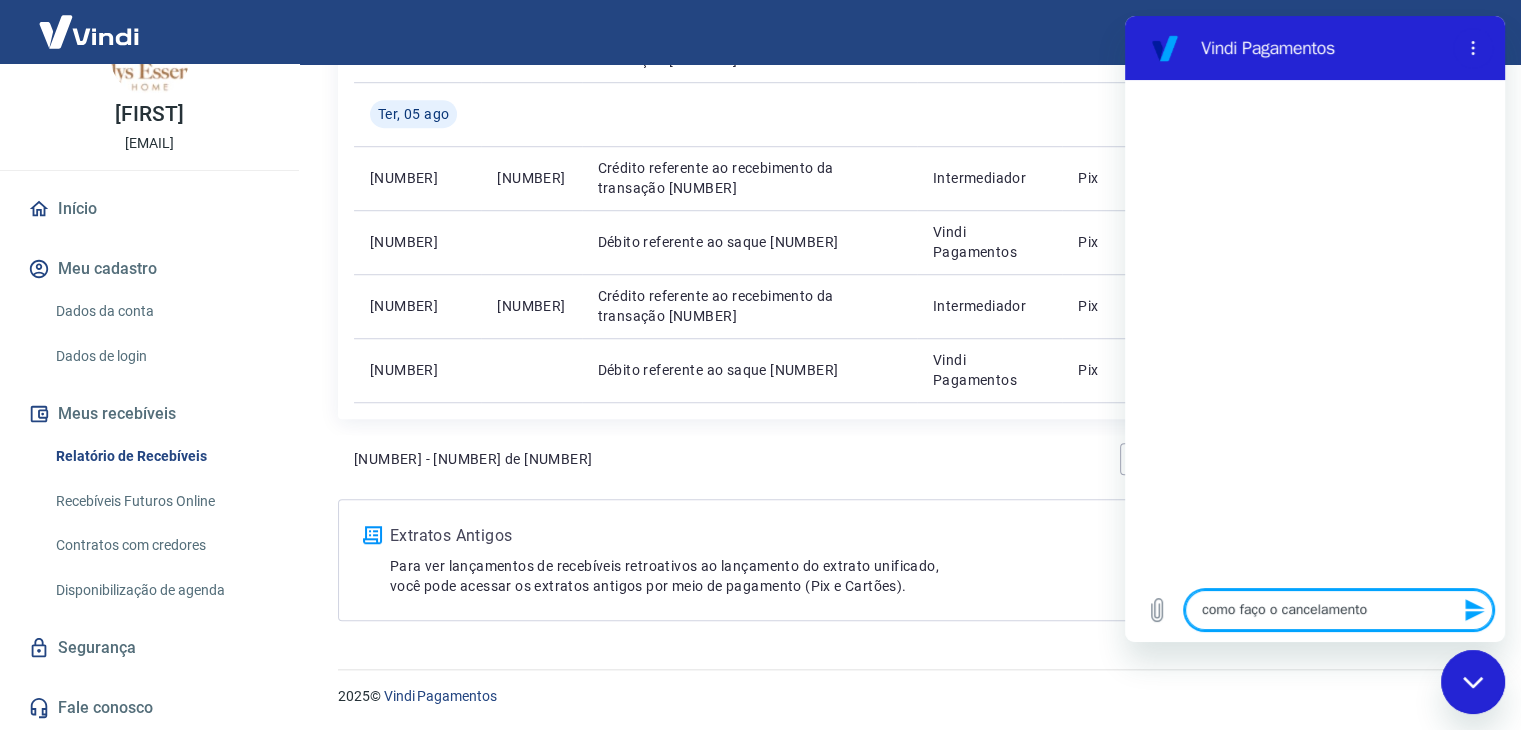 type on "como faço o cancelamento" 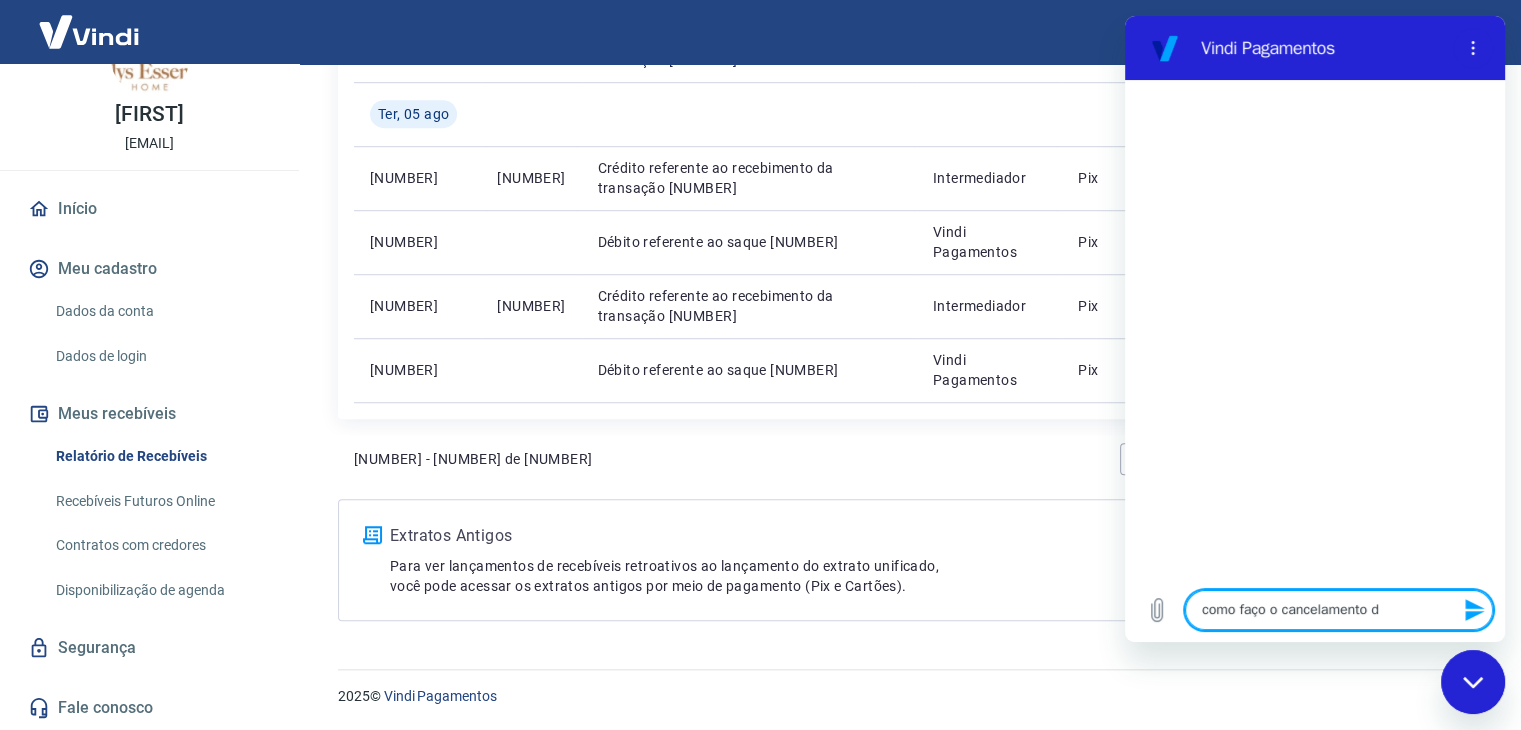 type on "como faço o cancelamento de" 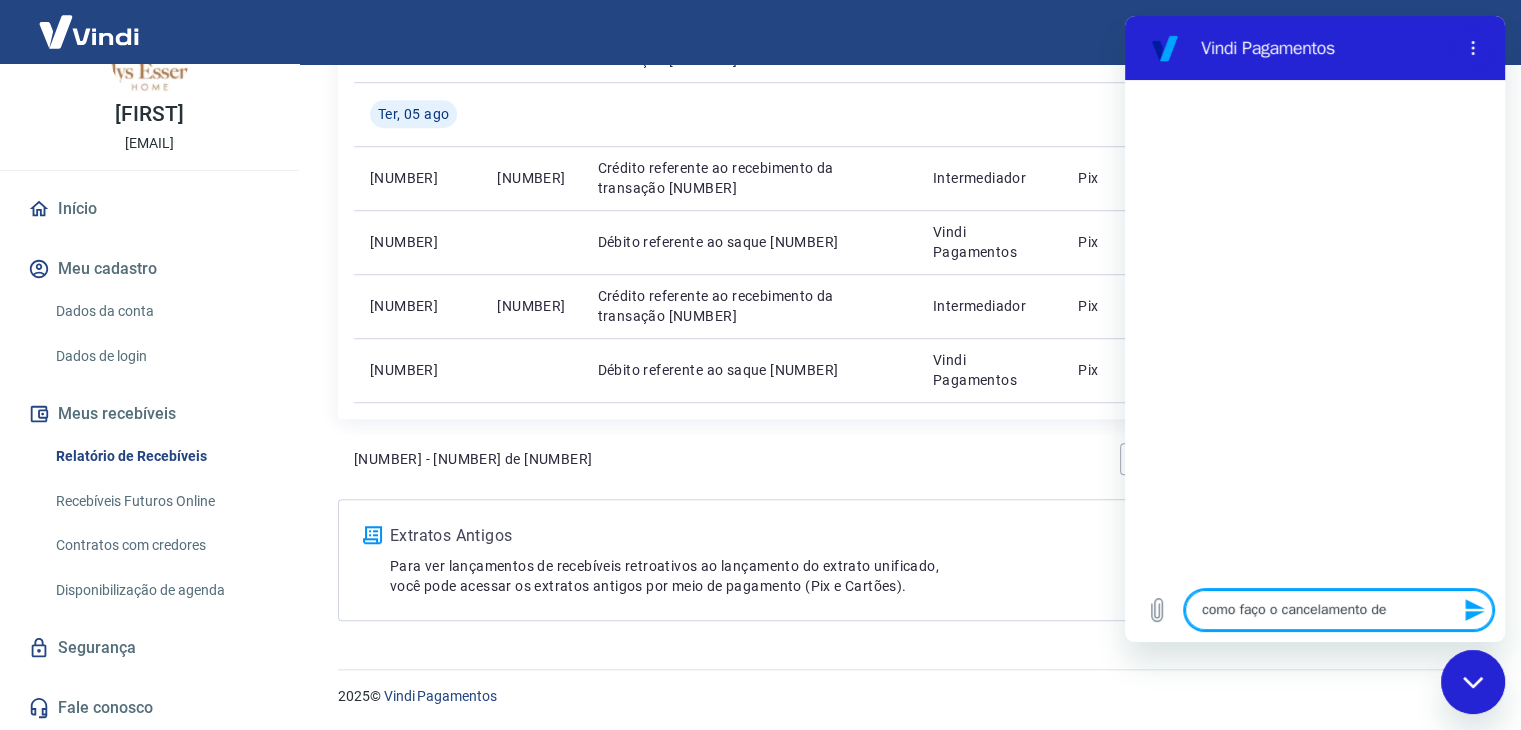 type on "como faço o cancelamento de" 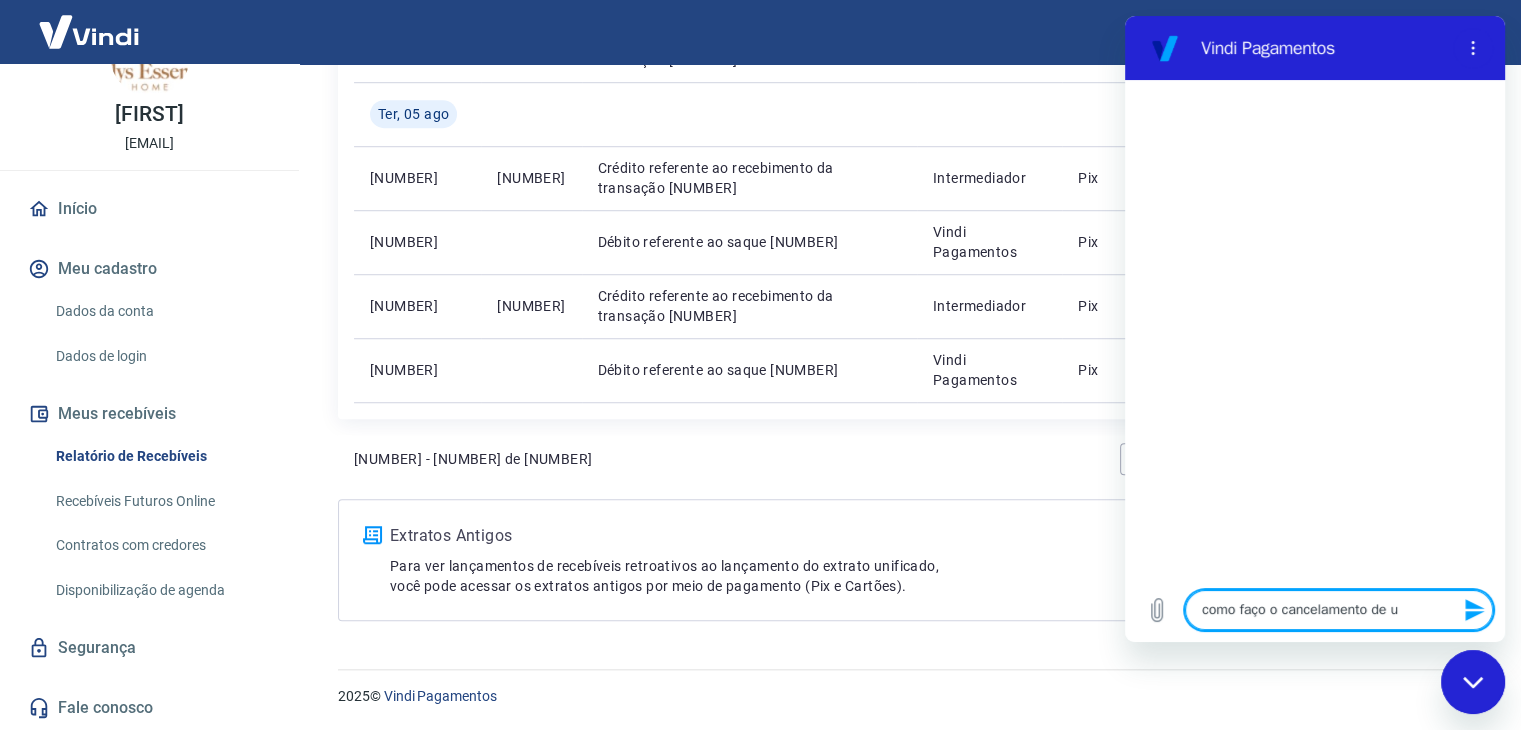 type on "como faço o cancelamento de um" 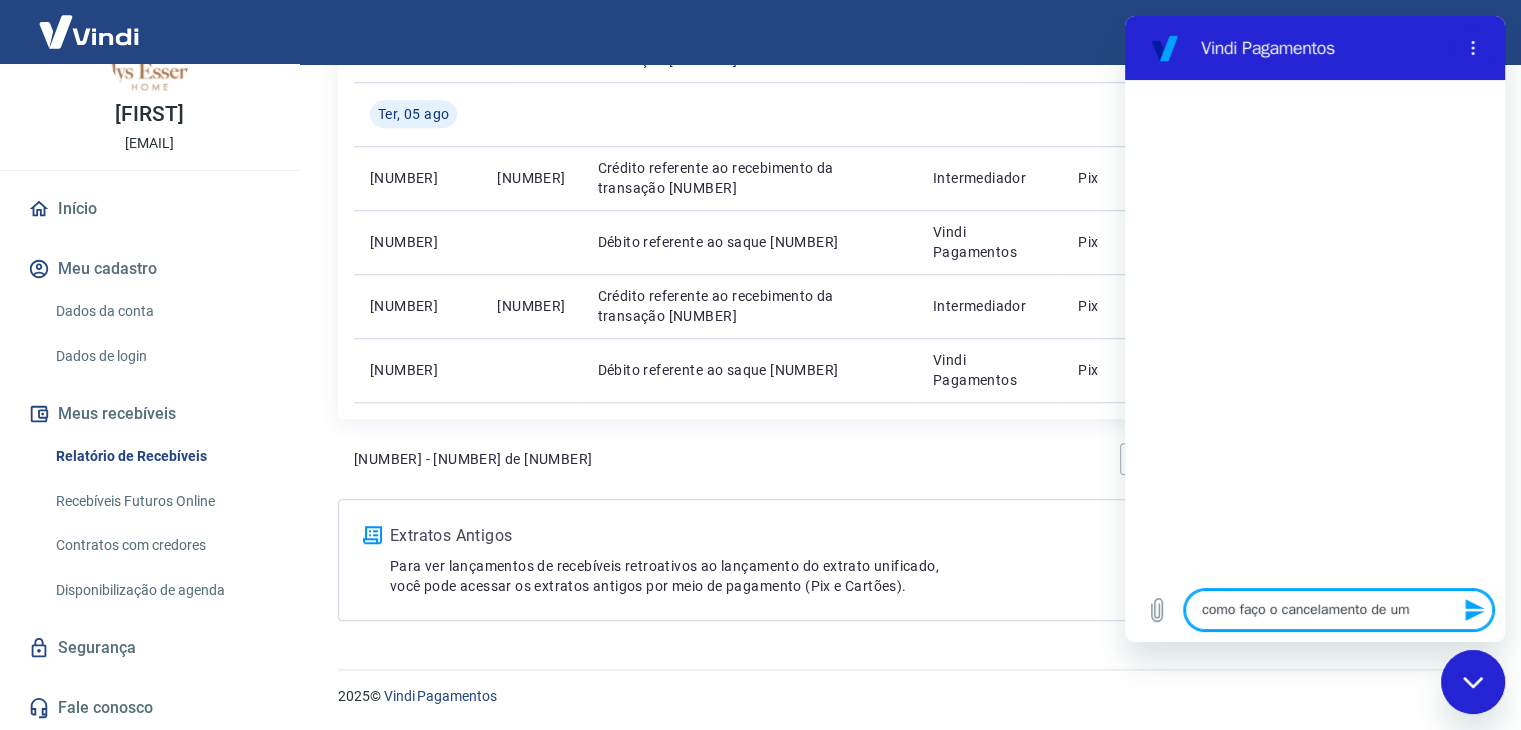 type on "como faço o cancelamento de uma" 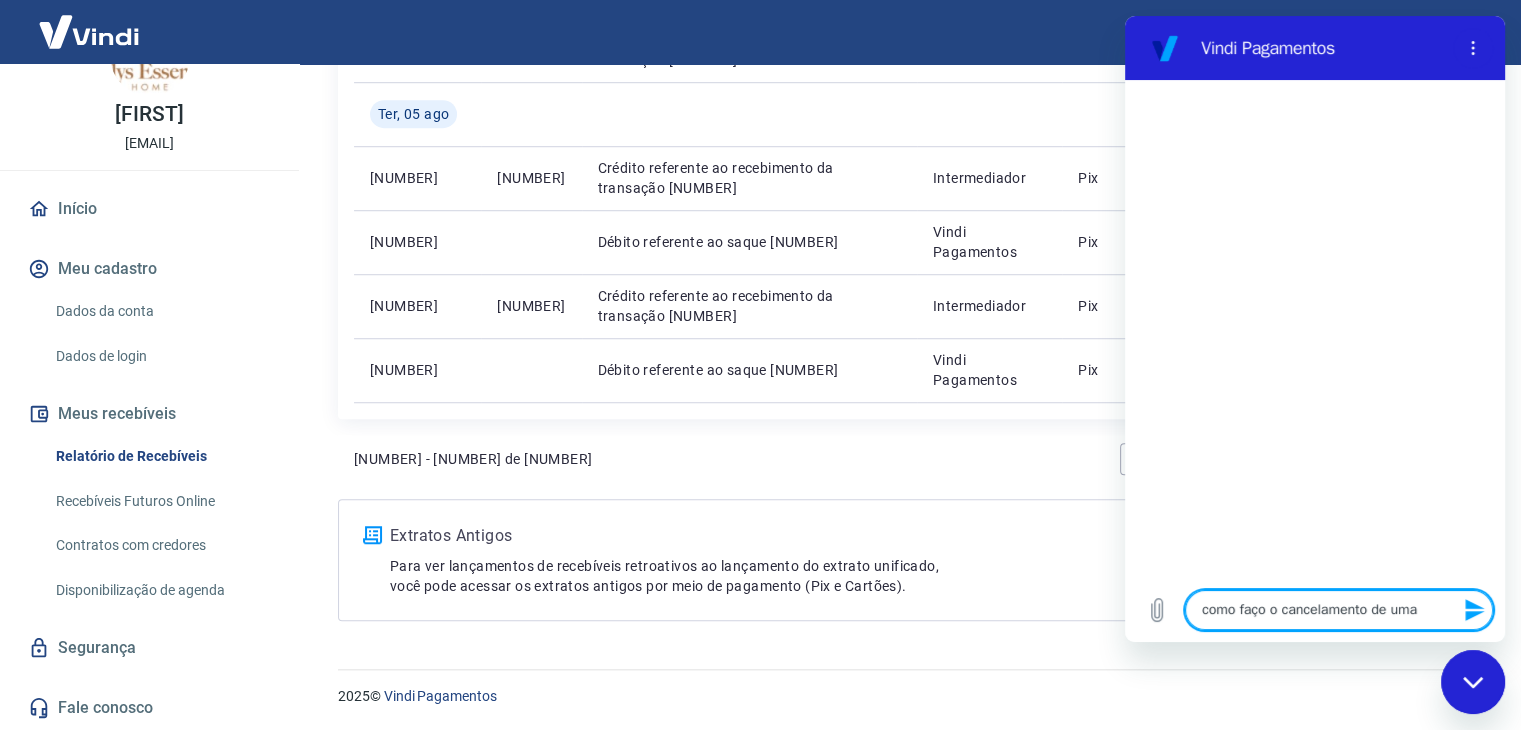 type on "como faço o cancelamento de uma" 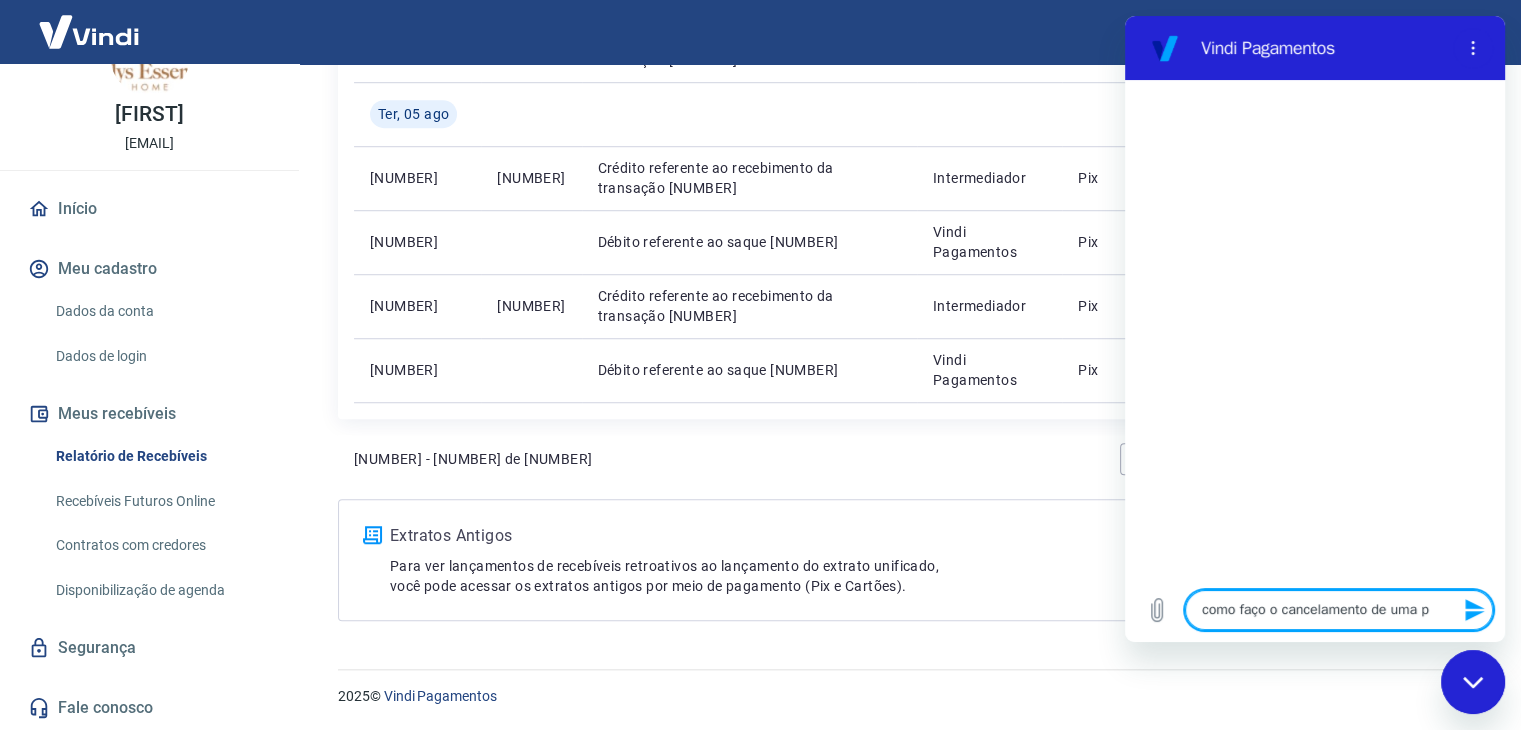 type on "como faço o cancelamento de uma pe" 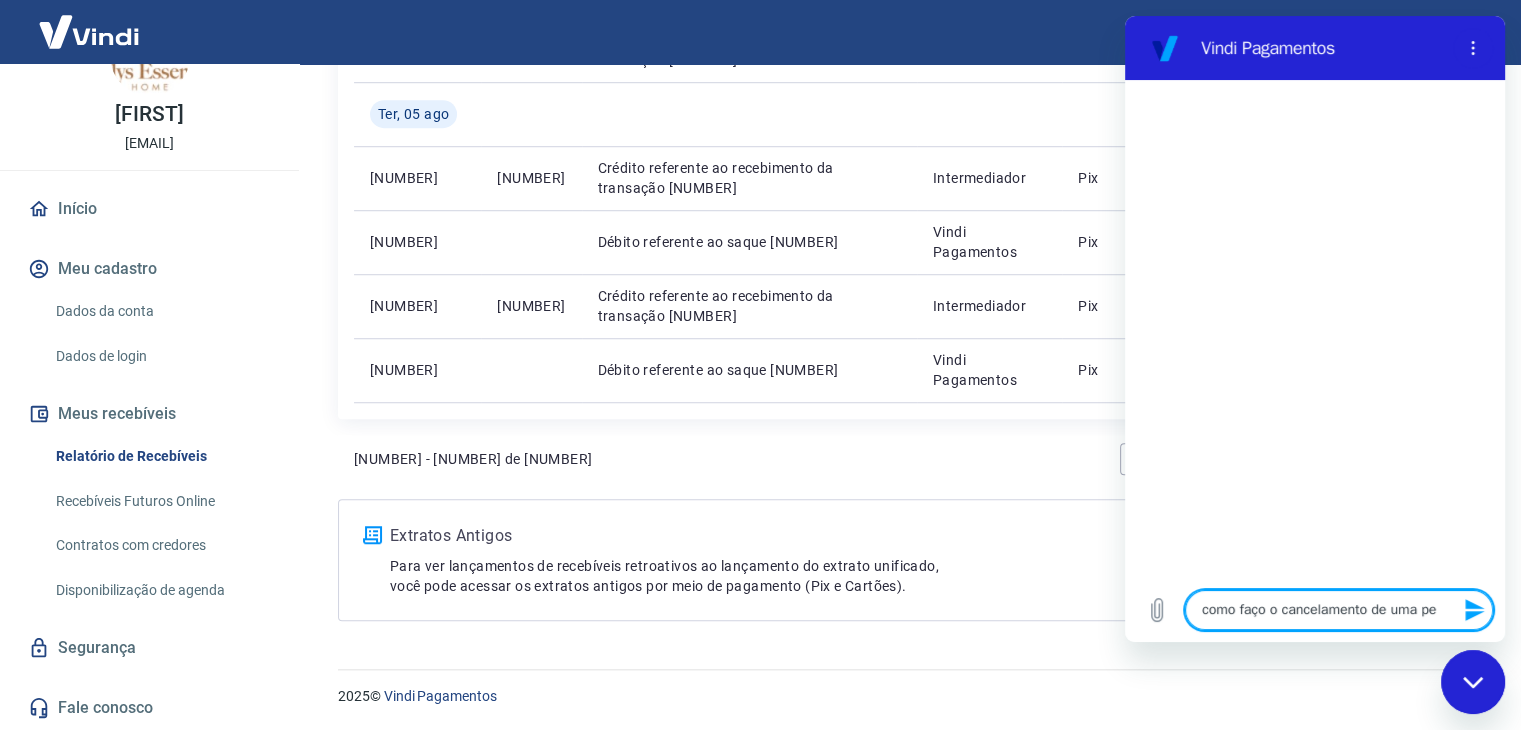 type on "como faço o cancelamento de uma ped" 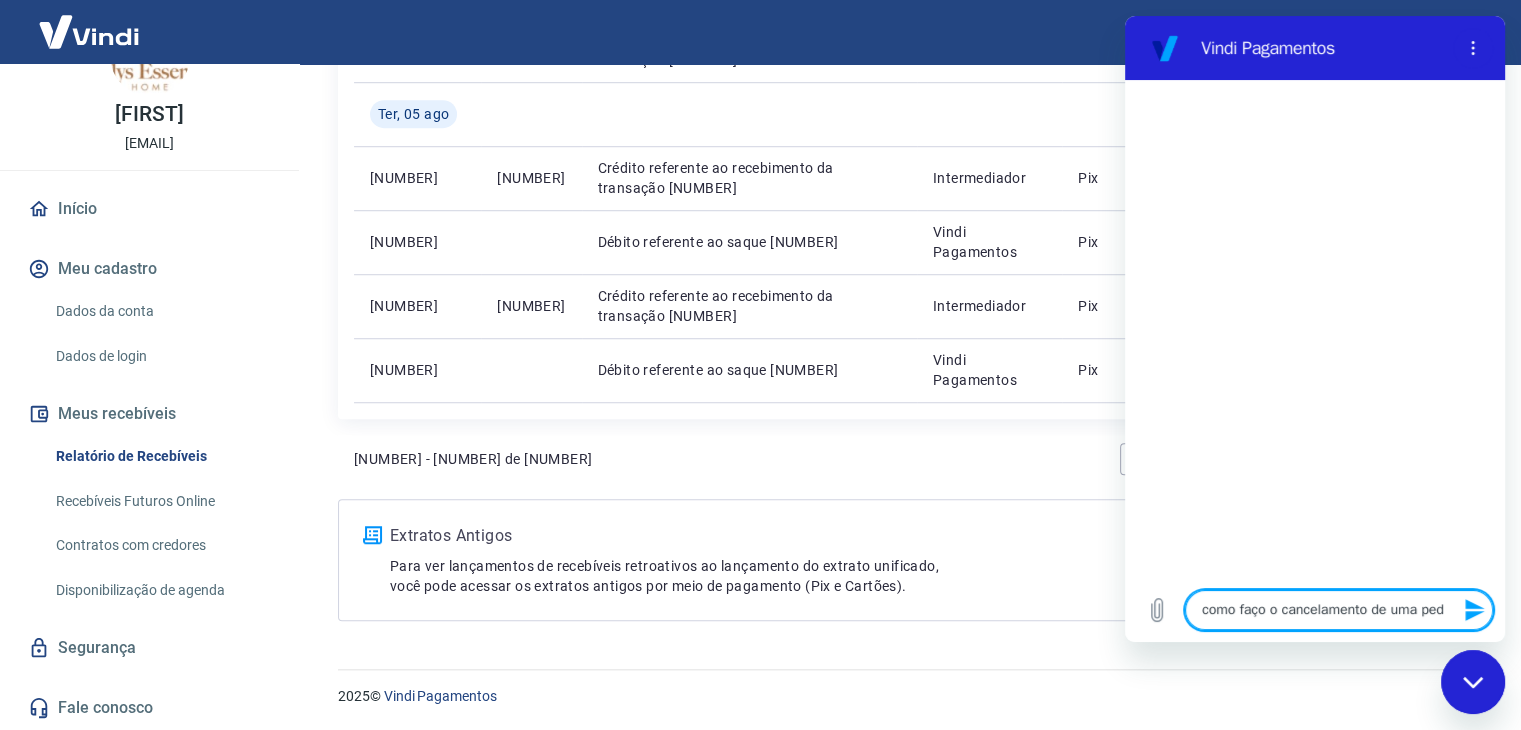 type on "como faço o cancelamento de uma pedi" 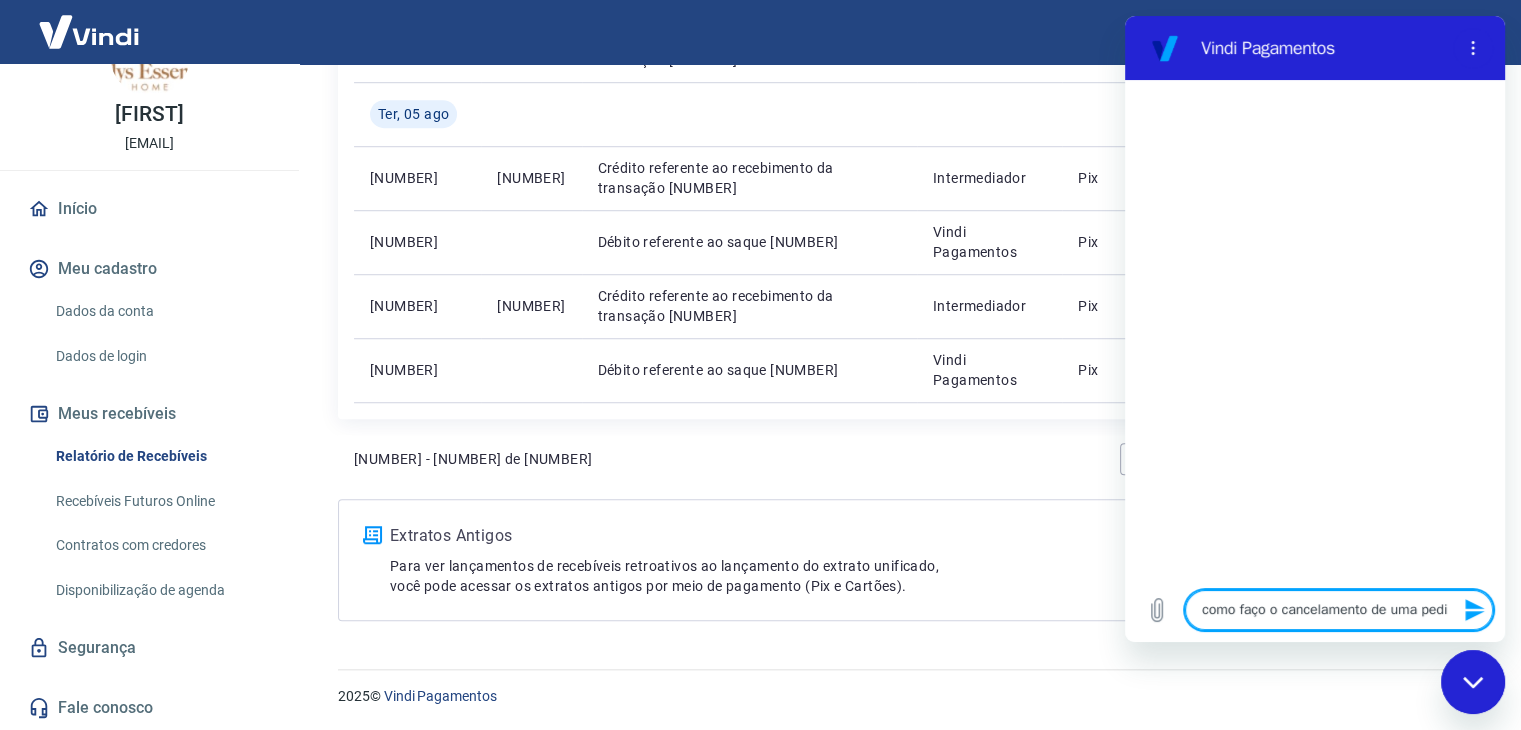 type on "como faço o cancelamento de uma pedid" 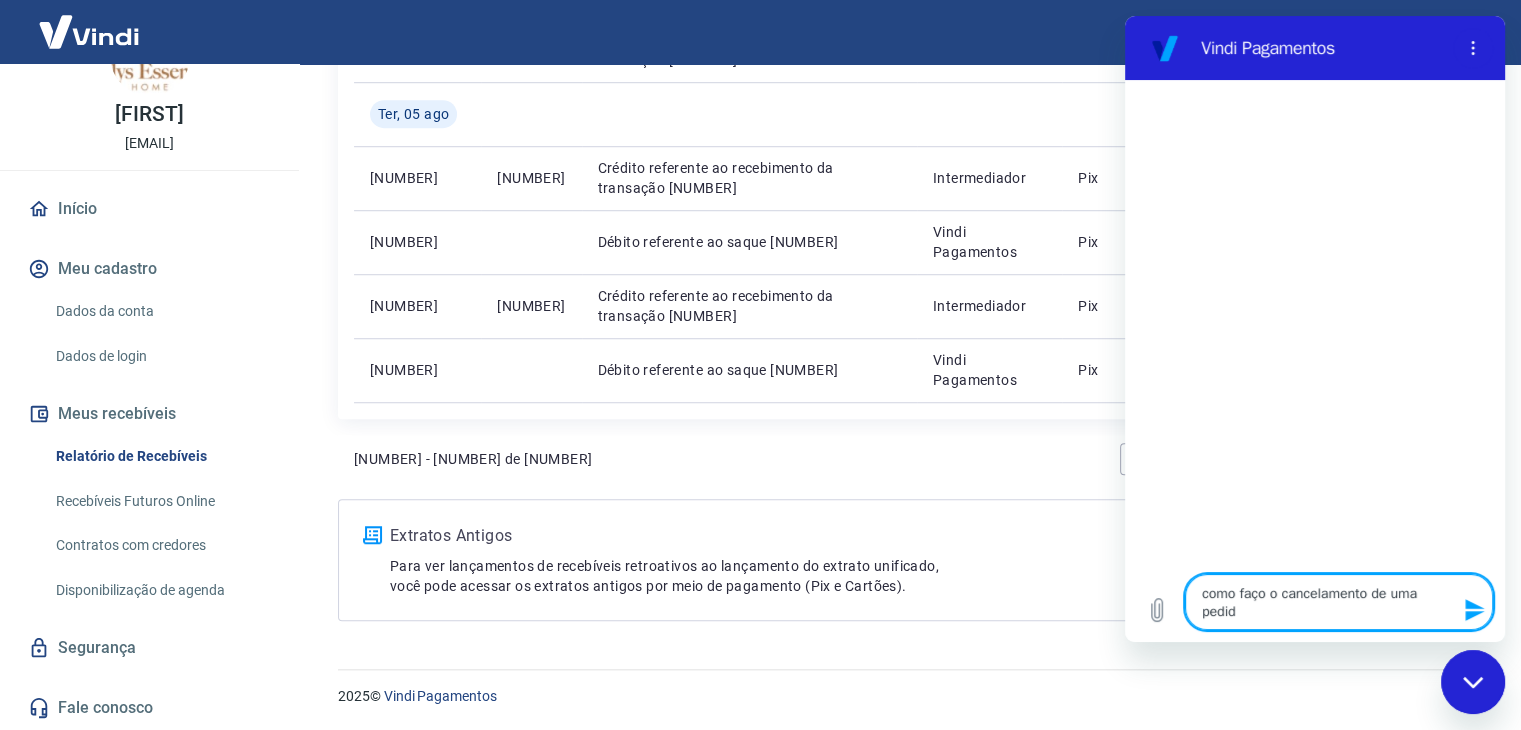 type on "como faço o cancelamento de uma pedido" 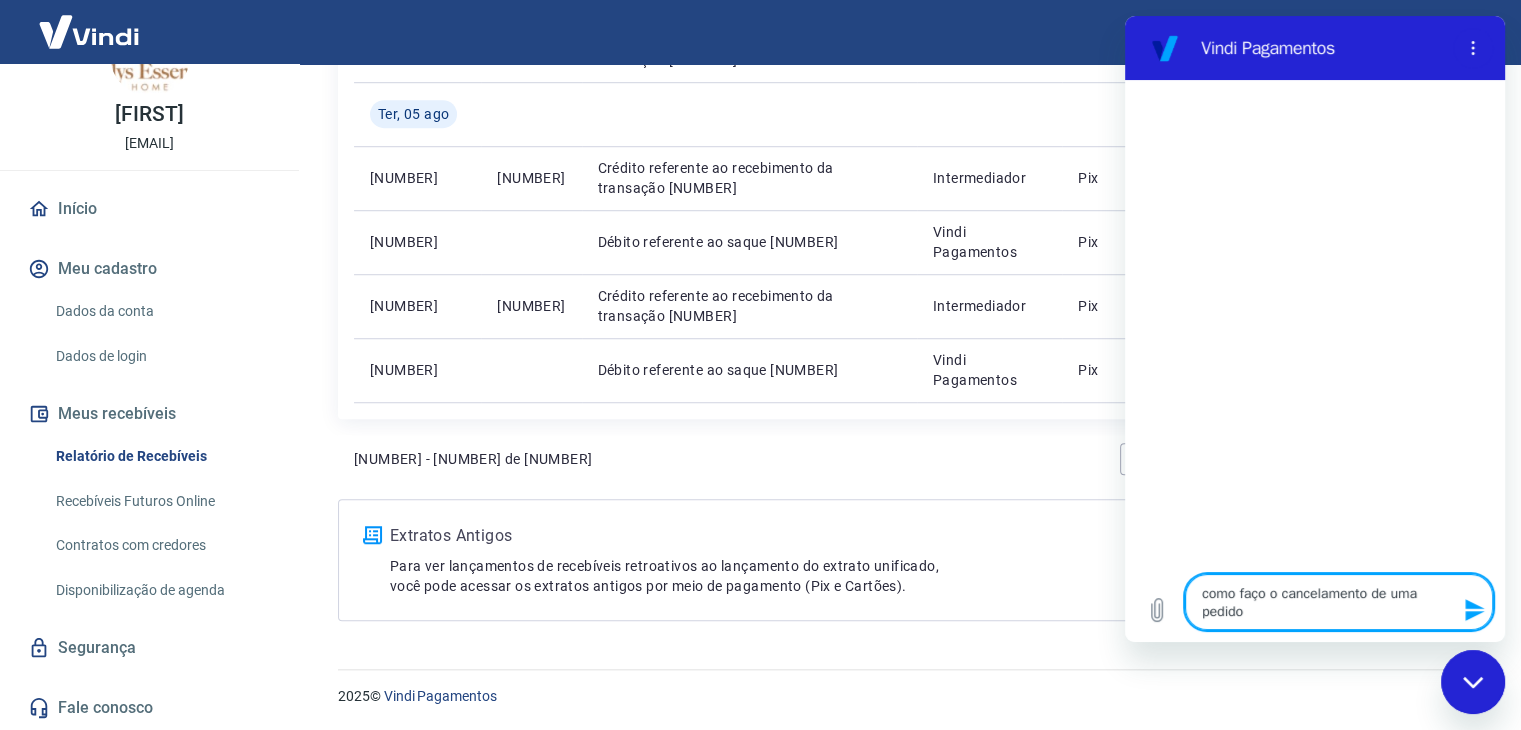 type on "como faço o cancelamento de uma pedido" 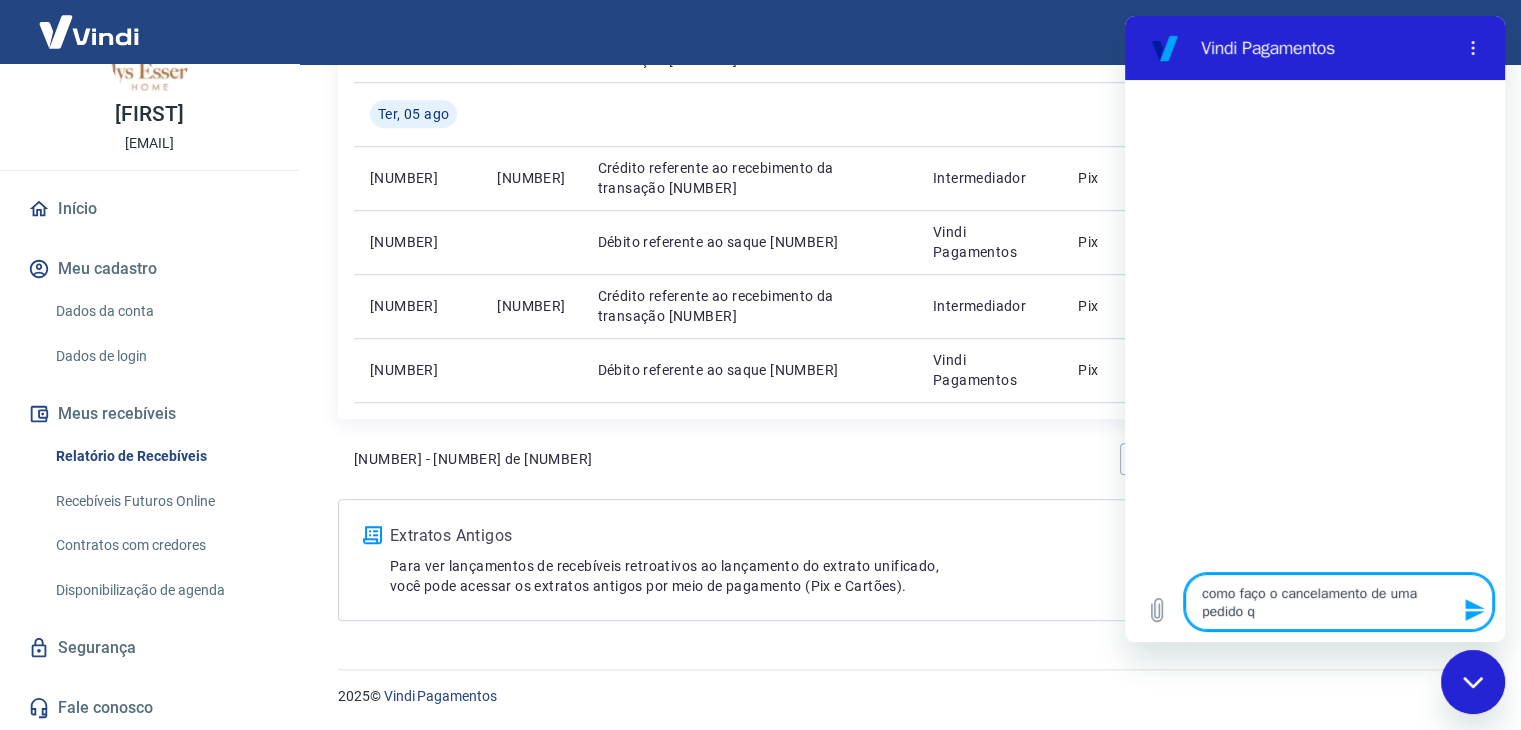type on "como faço o cancelamento de uma pedido qu" 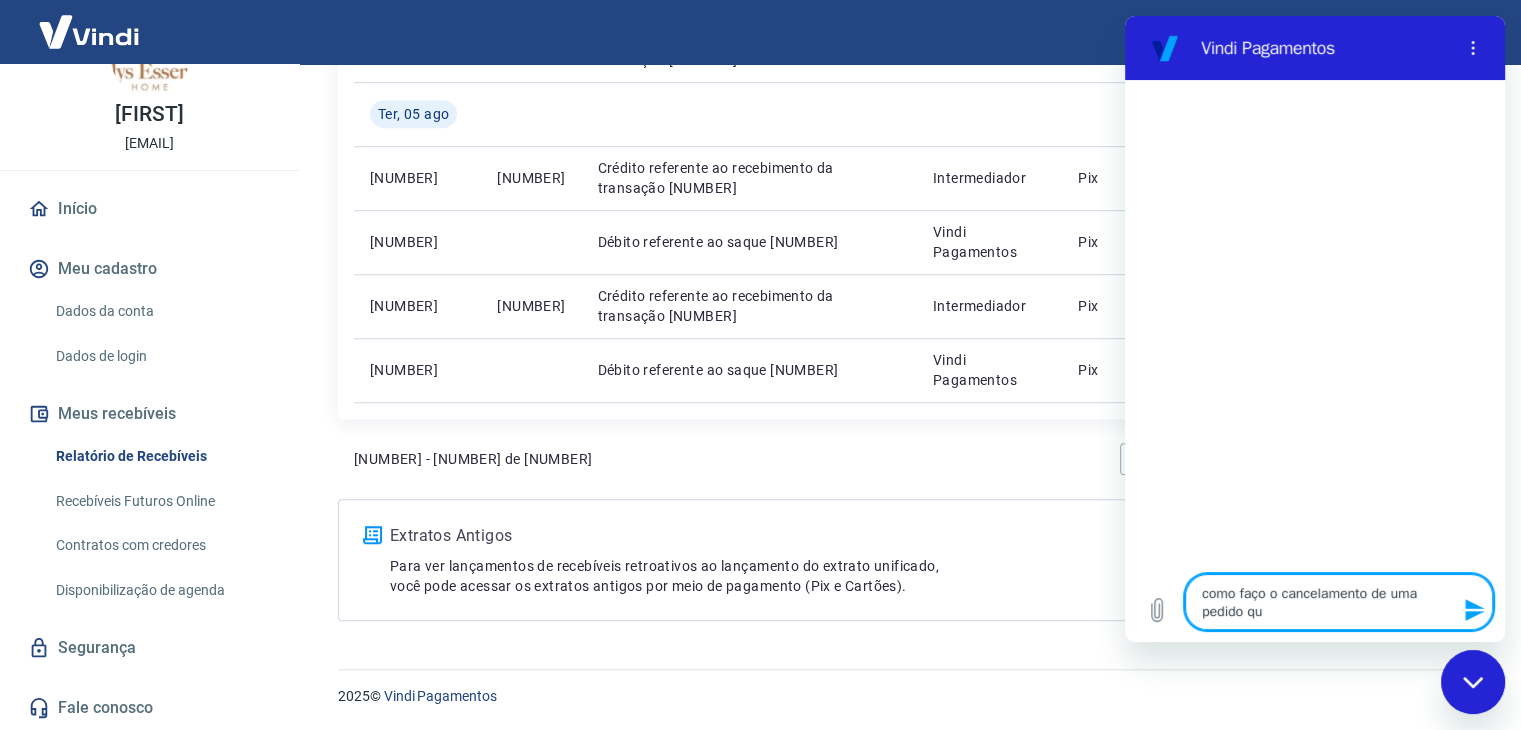 type on "como faço o cancelamento de uma pedido que" 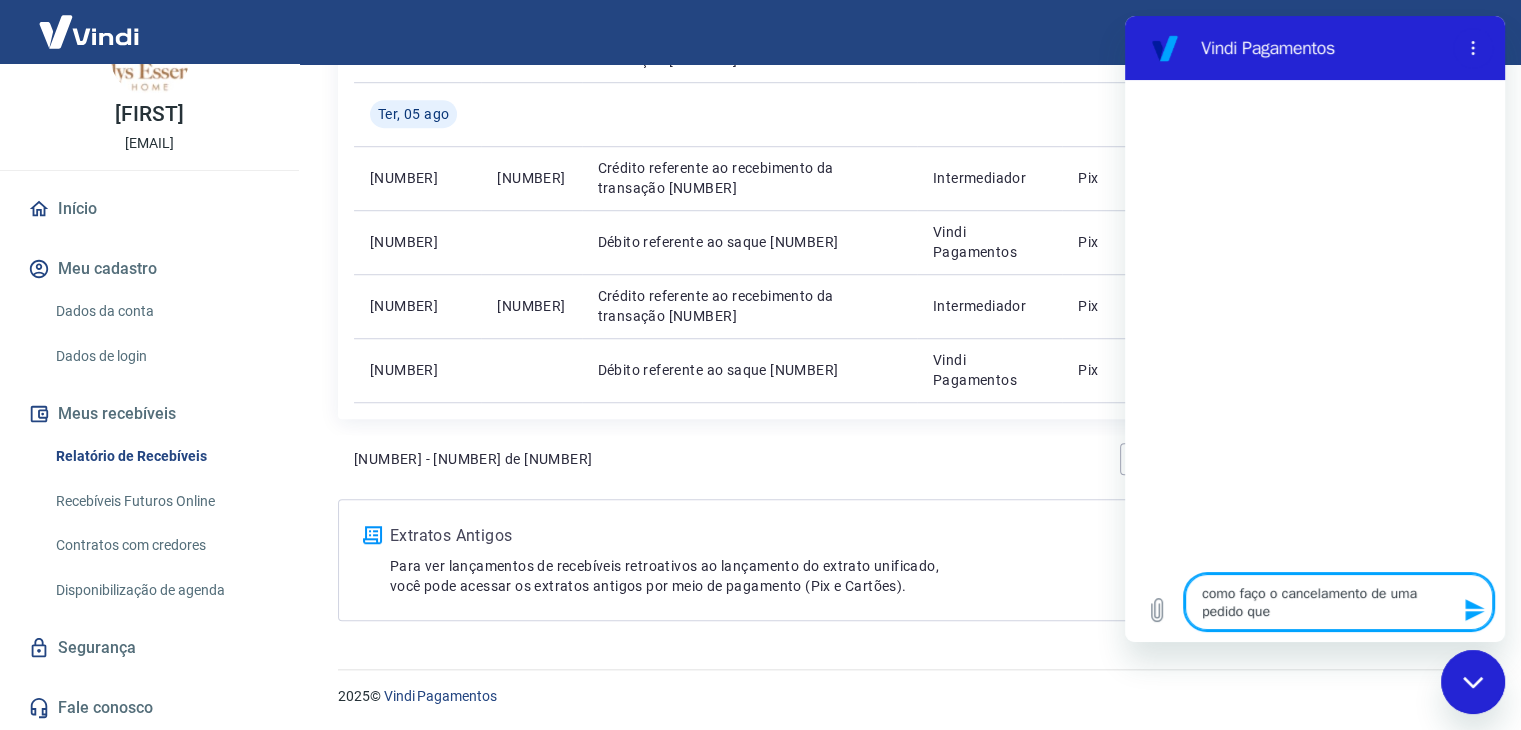 type on "como faço o cancelamento de uma pedido que" 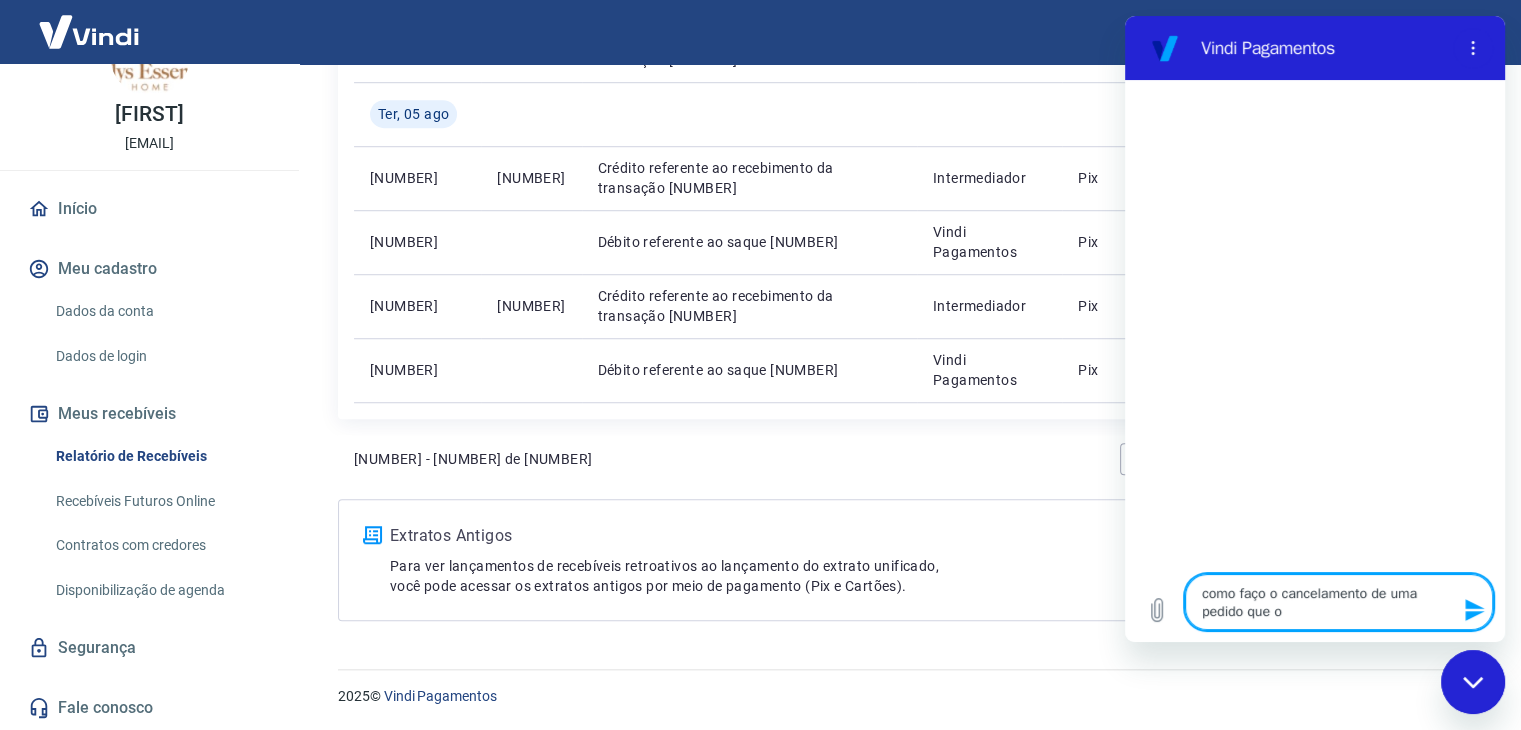 type on "como faço o cancelamento de uma pedido que o" 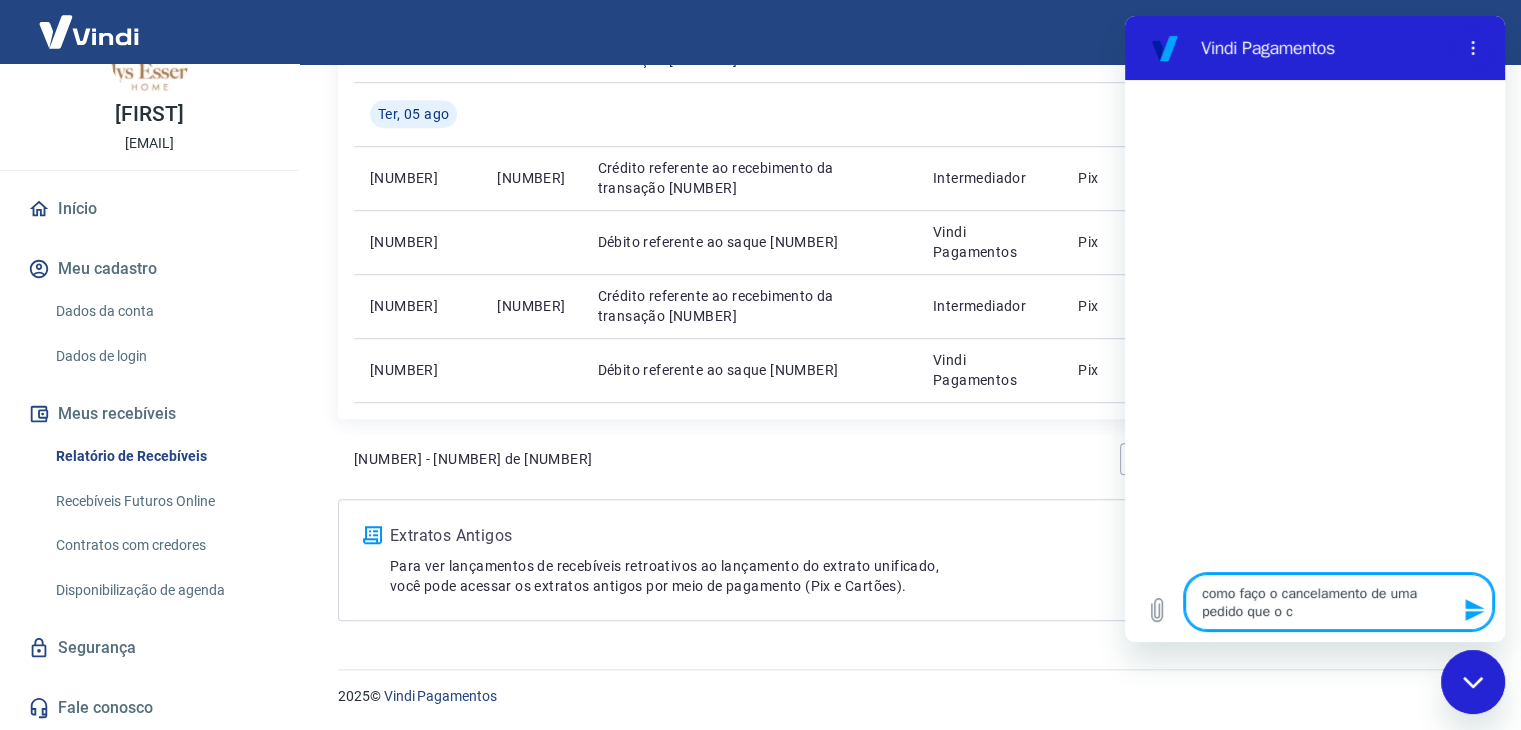 type on "como faço o cancelamento de uma pedido que o cl" 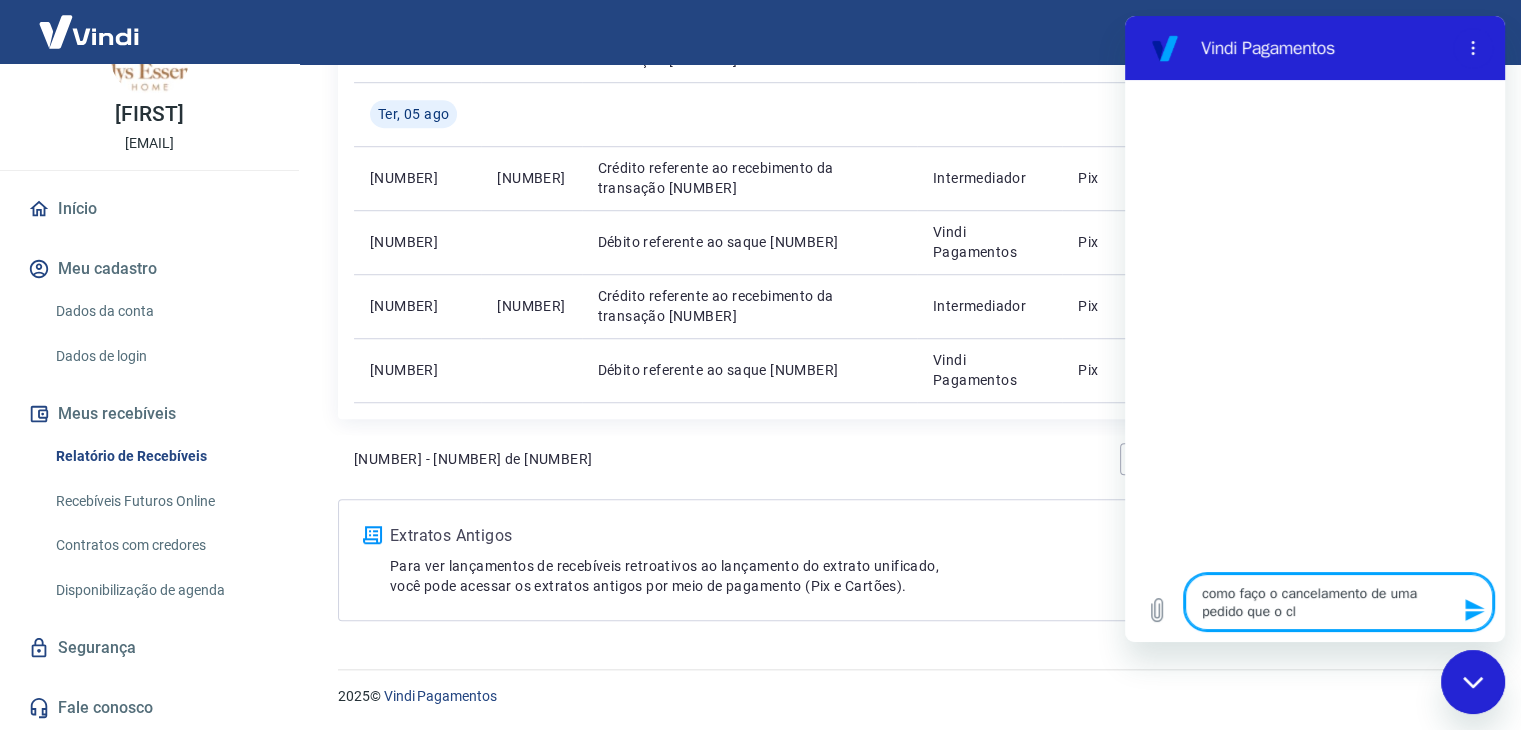 type on "como faço o cancelamento de uma pedido que o cli" 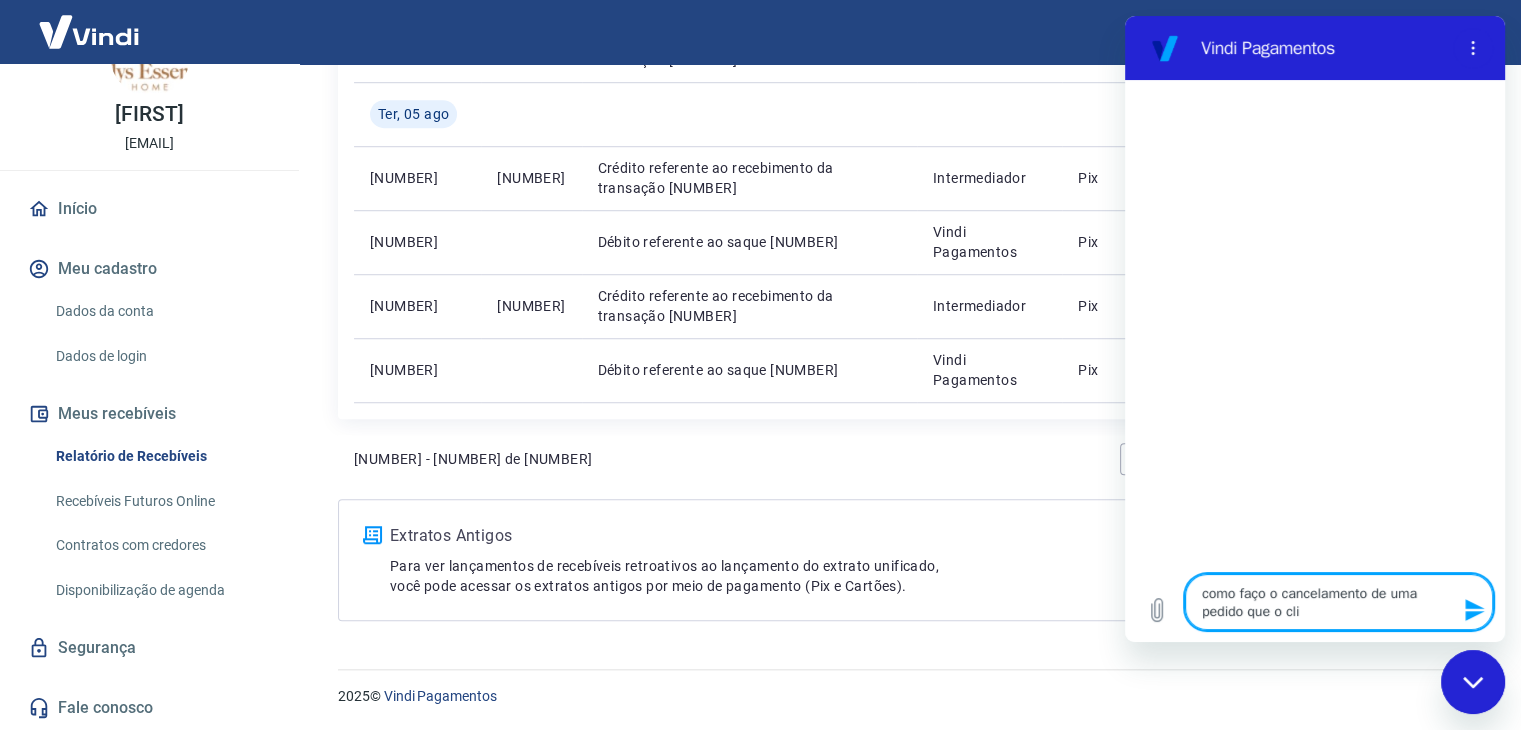 type on "como faço o cancelamento de uma pedido que o clin" 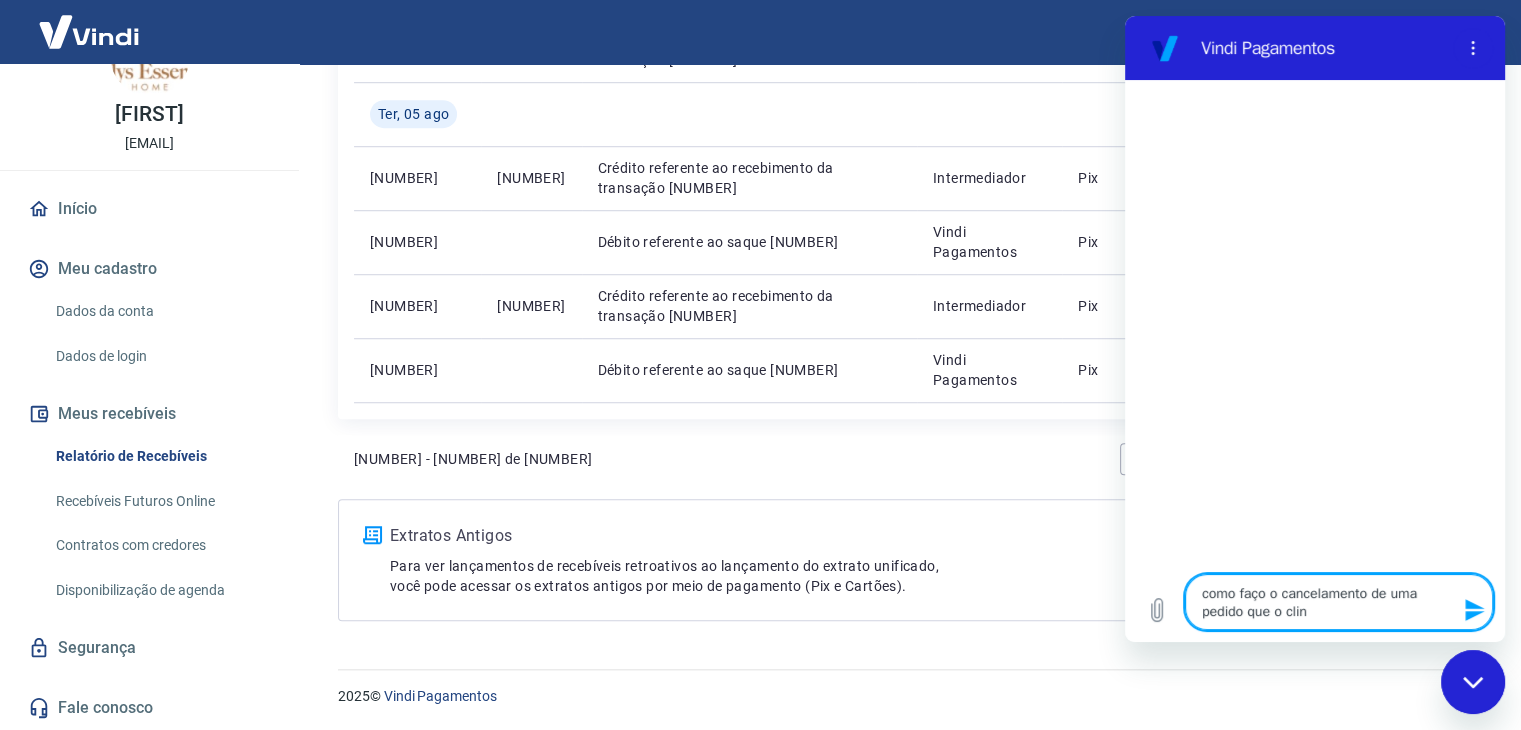 type on "como faço o cancelamento de uma pedido que o cli" 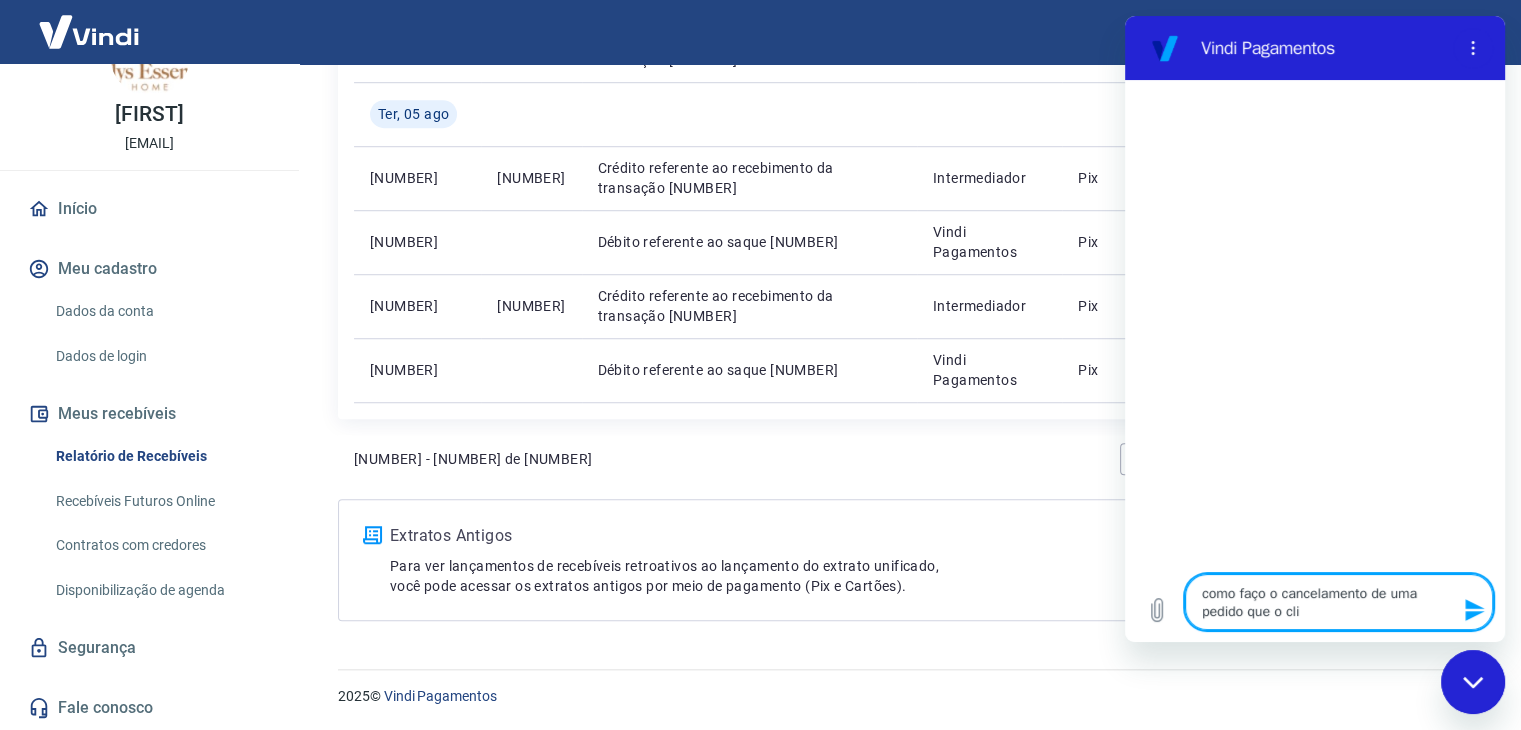 type on "como faço o cancelamento de uma pedido que o clie" 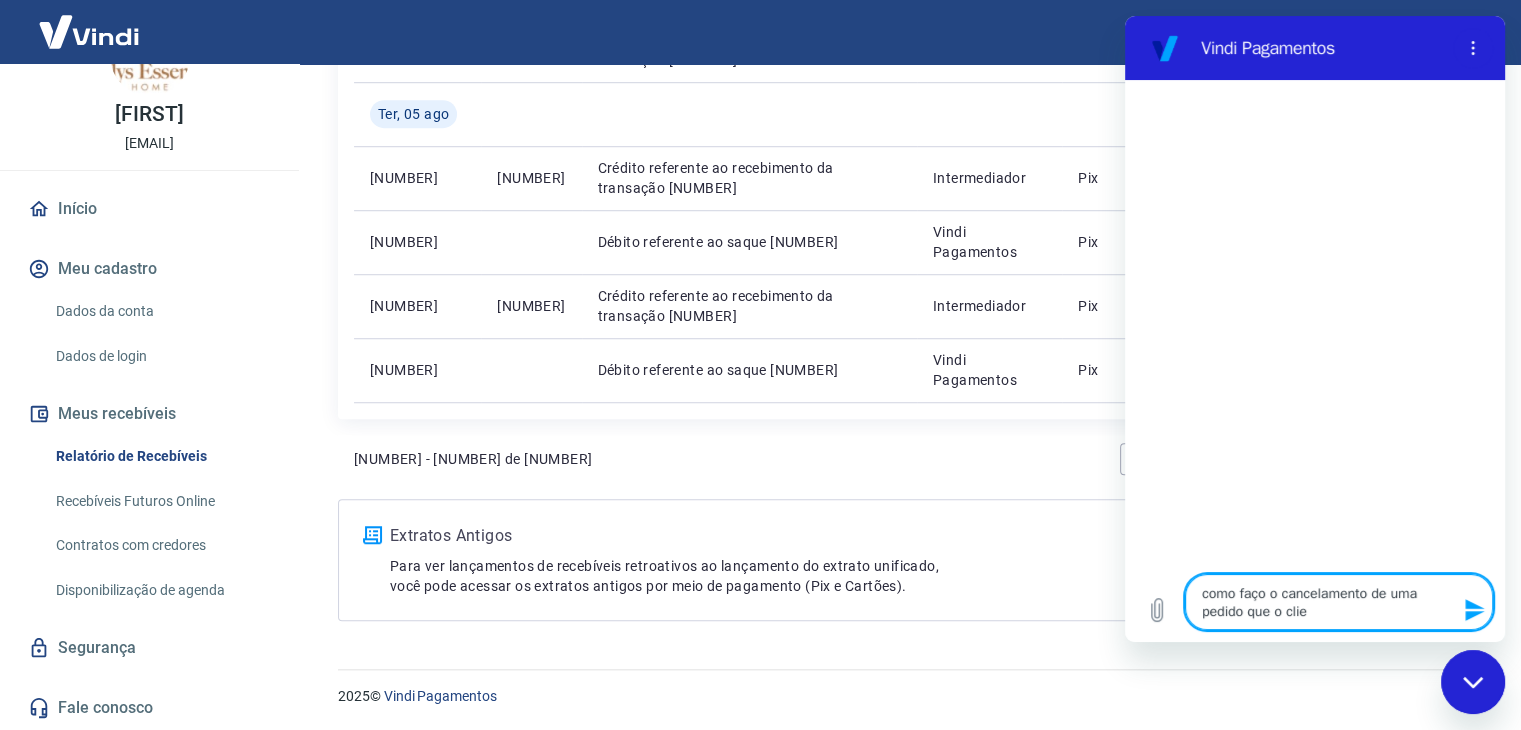 type on "como faço o cancelamento de uma pedido que o clien" 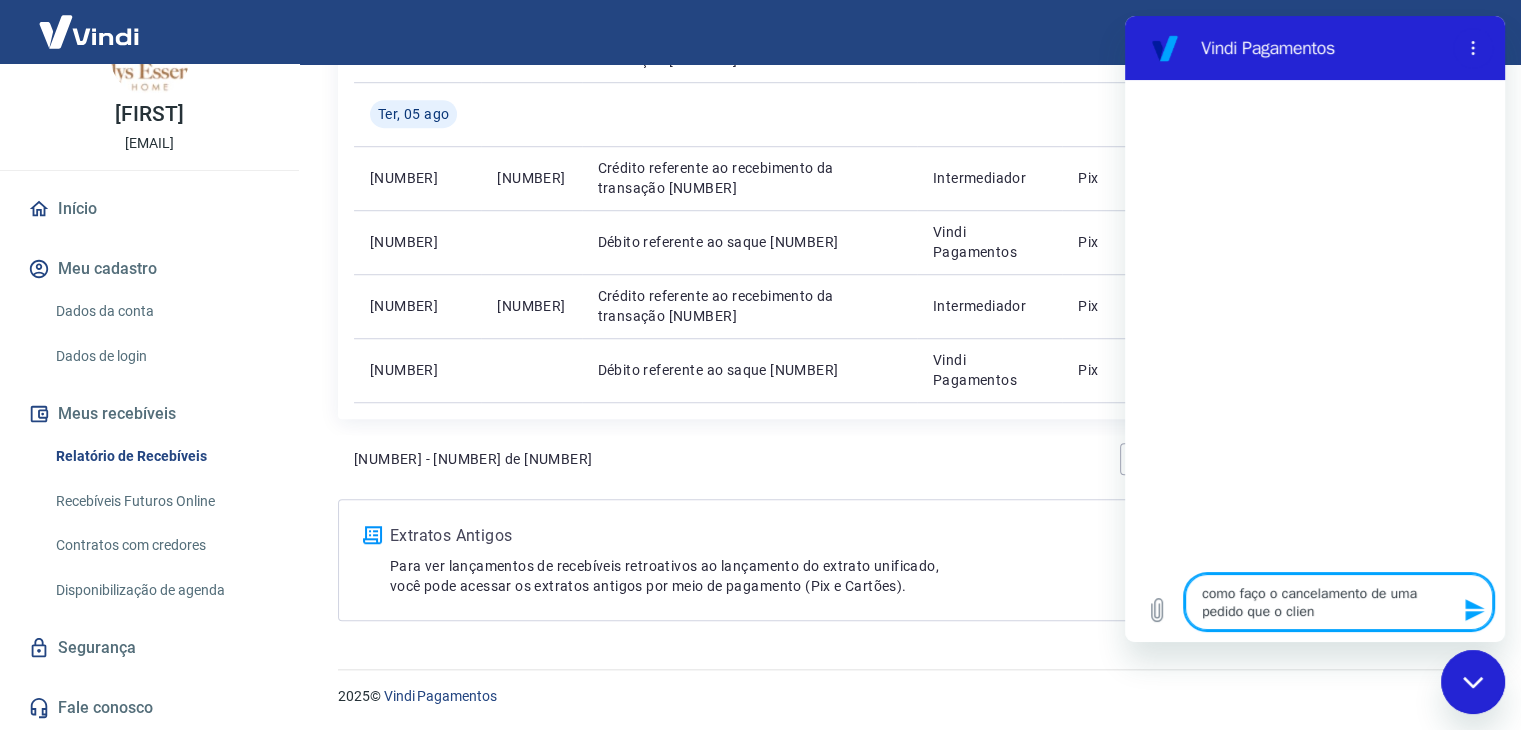 type on "como faço o cancelamento de uma pedido que o client" 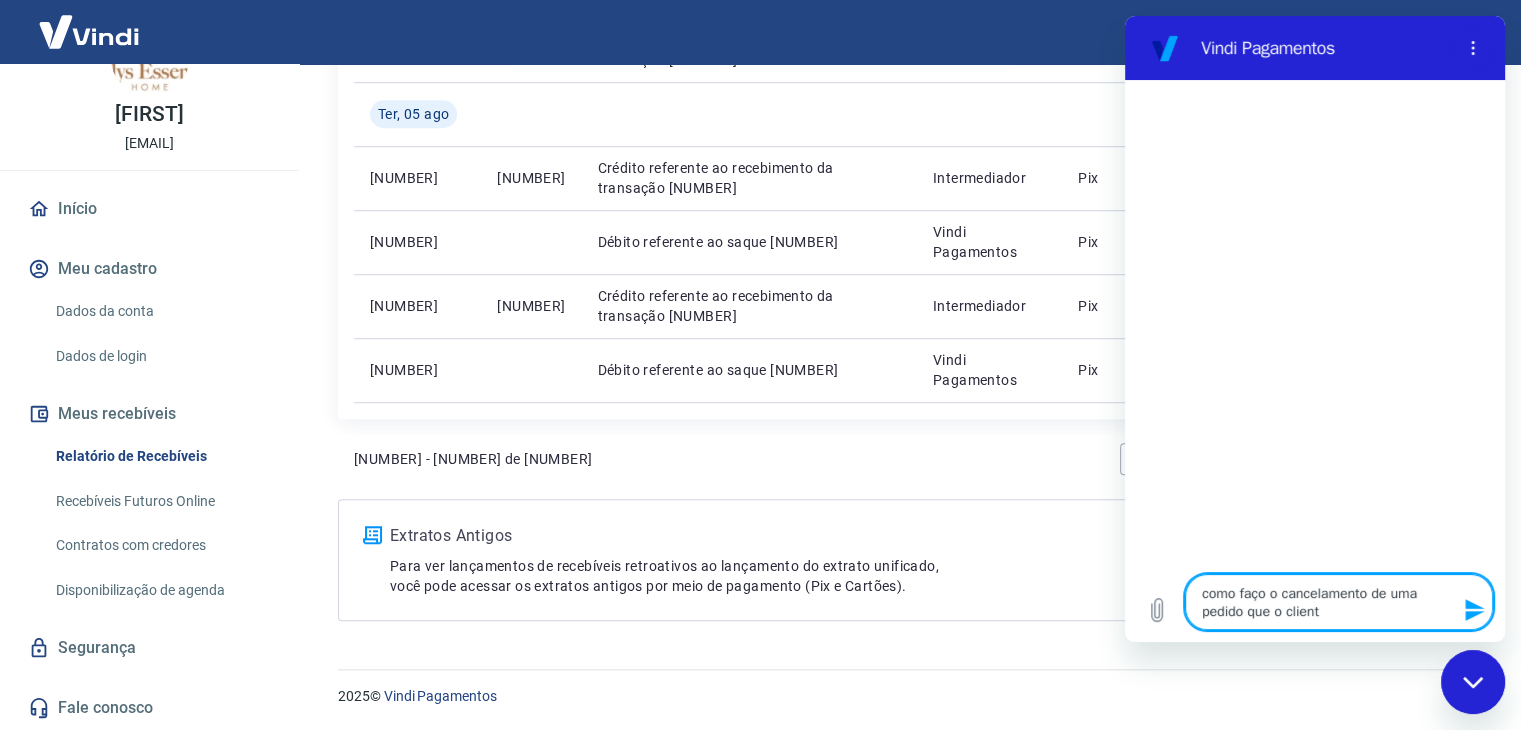 type on "como faço o cancelamento de uma pedido que o cliente" 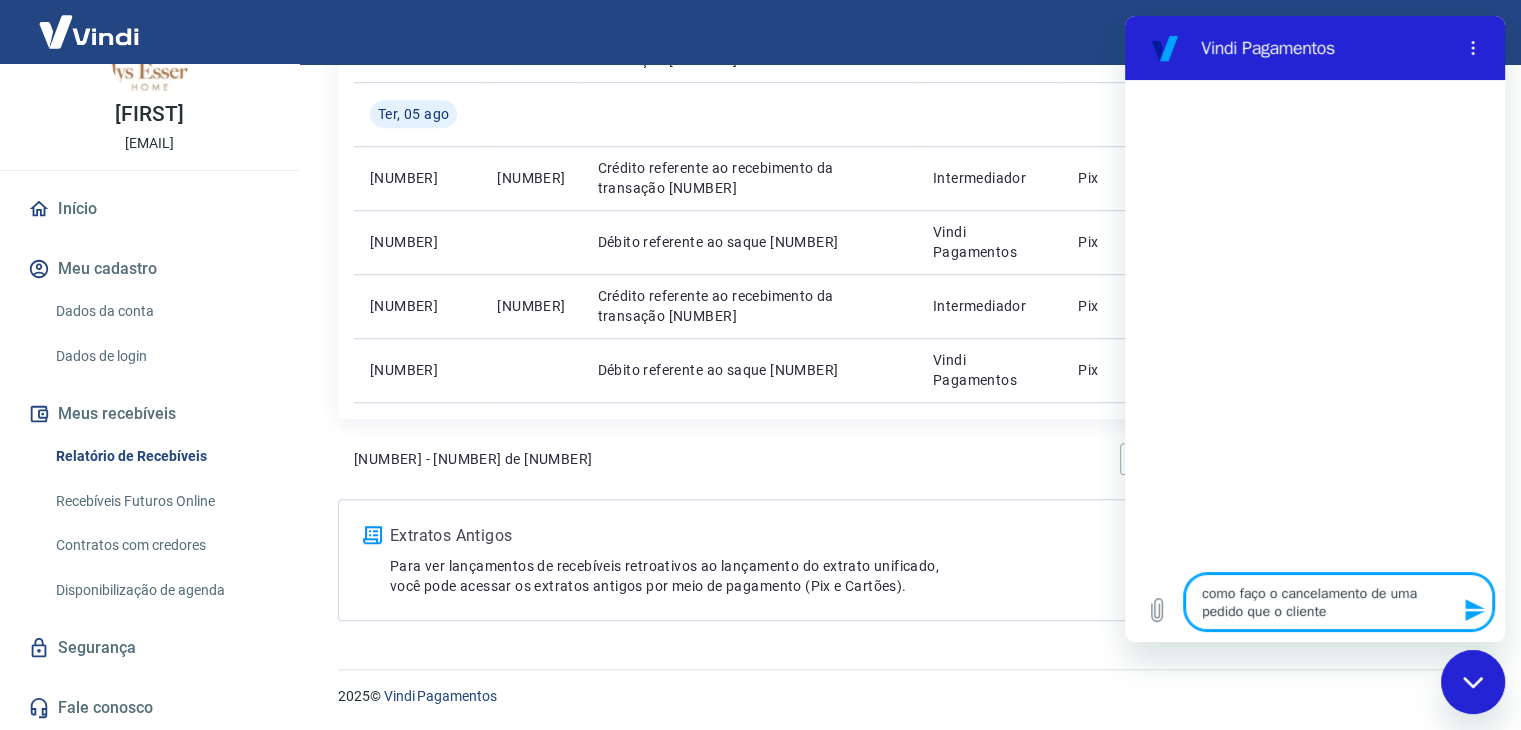 type on "como faço o cancelamento de uma pedido que o cliente" 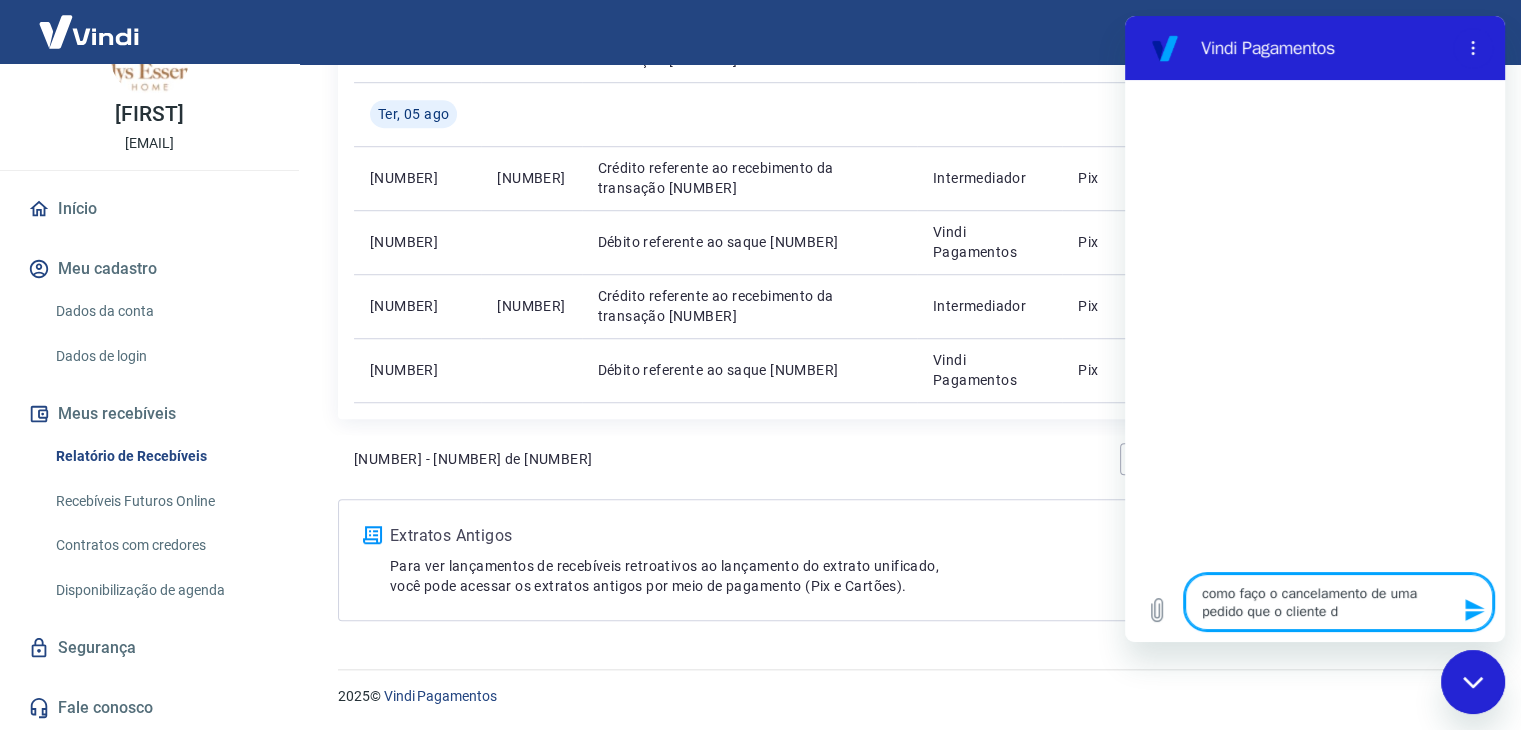 type on "como faço o cancelamento de uma pedido que o cliente de" 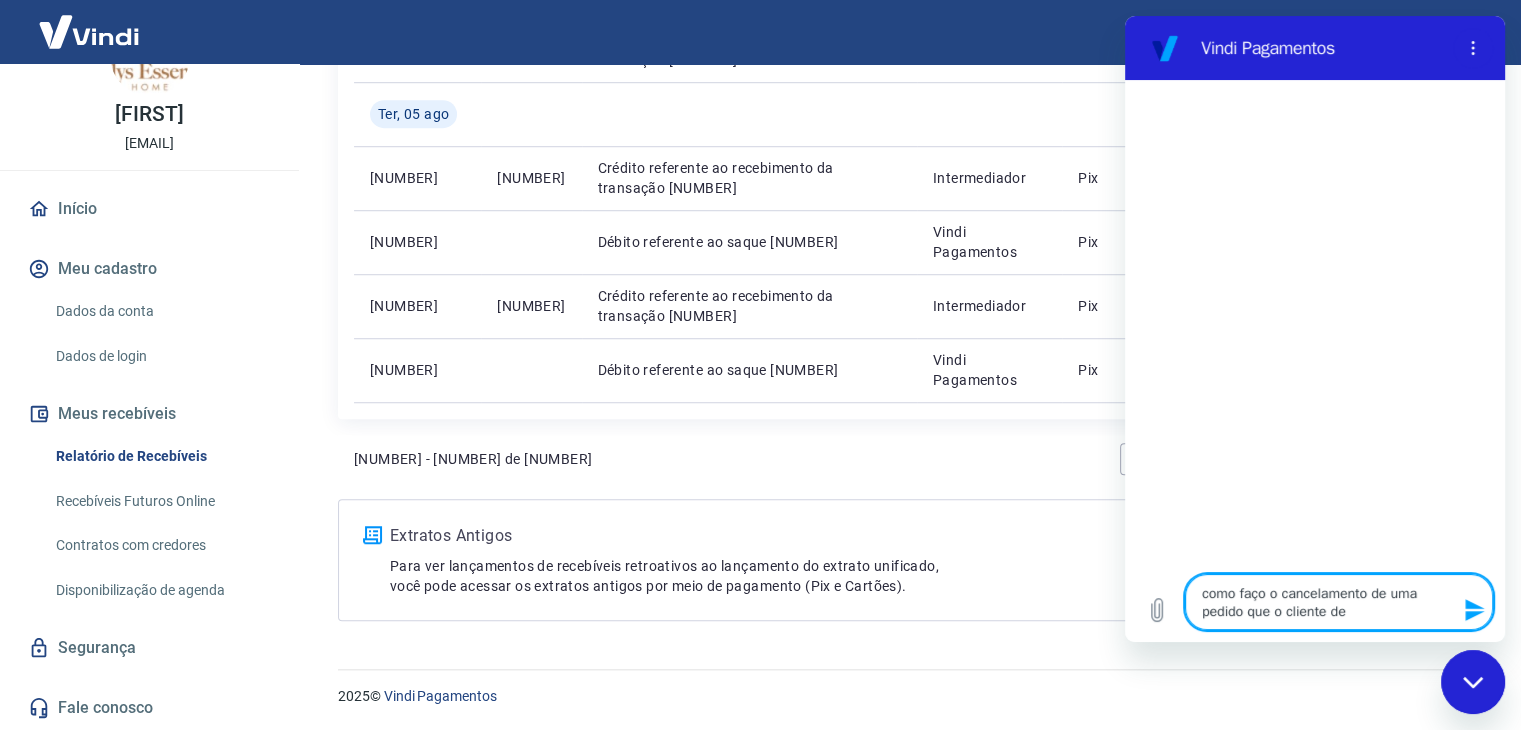 type on "como faço o cancelamento de uma pedido que o cliente des" 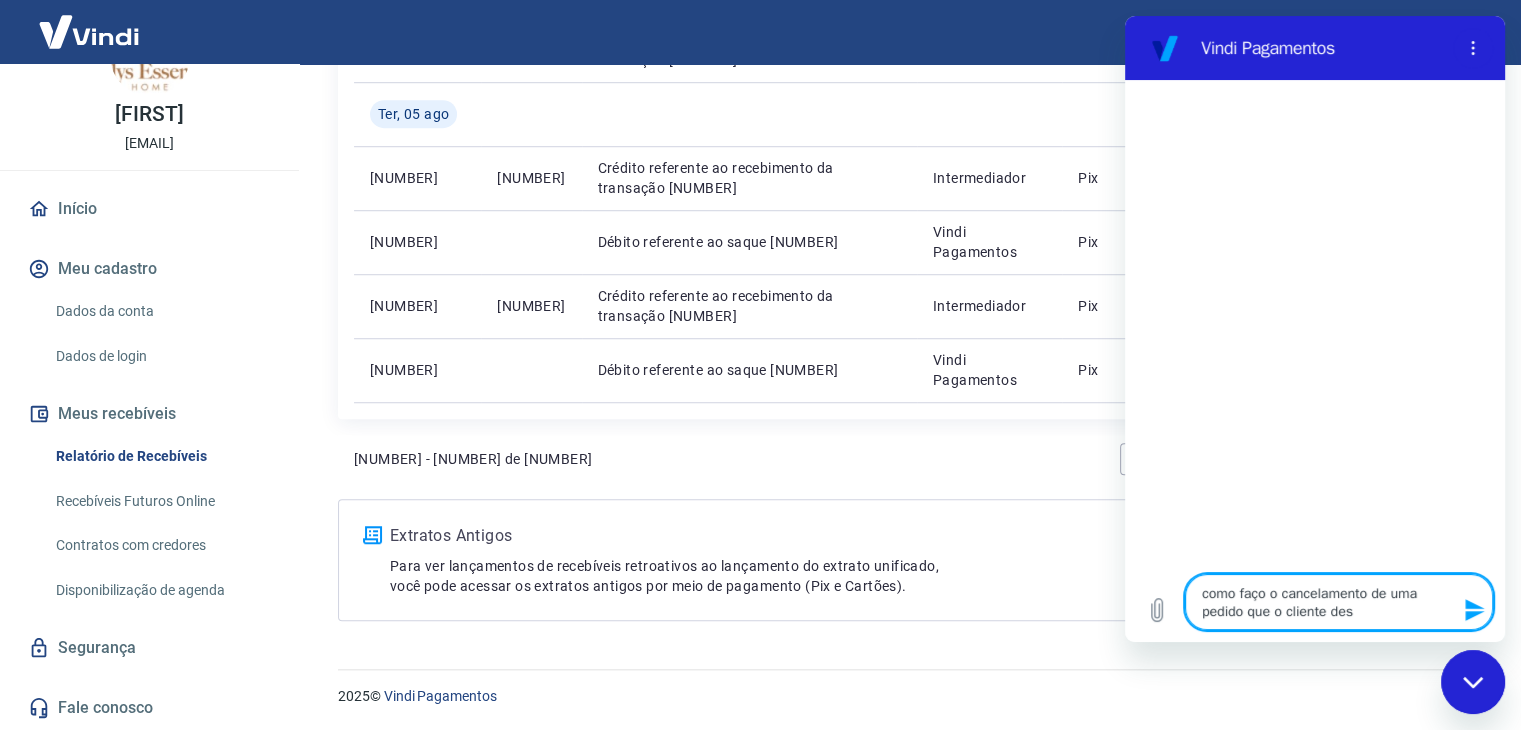 type on "como faço o cancelamento de uma pedido que o cliente desi" 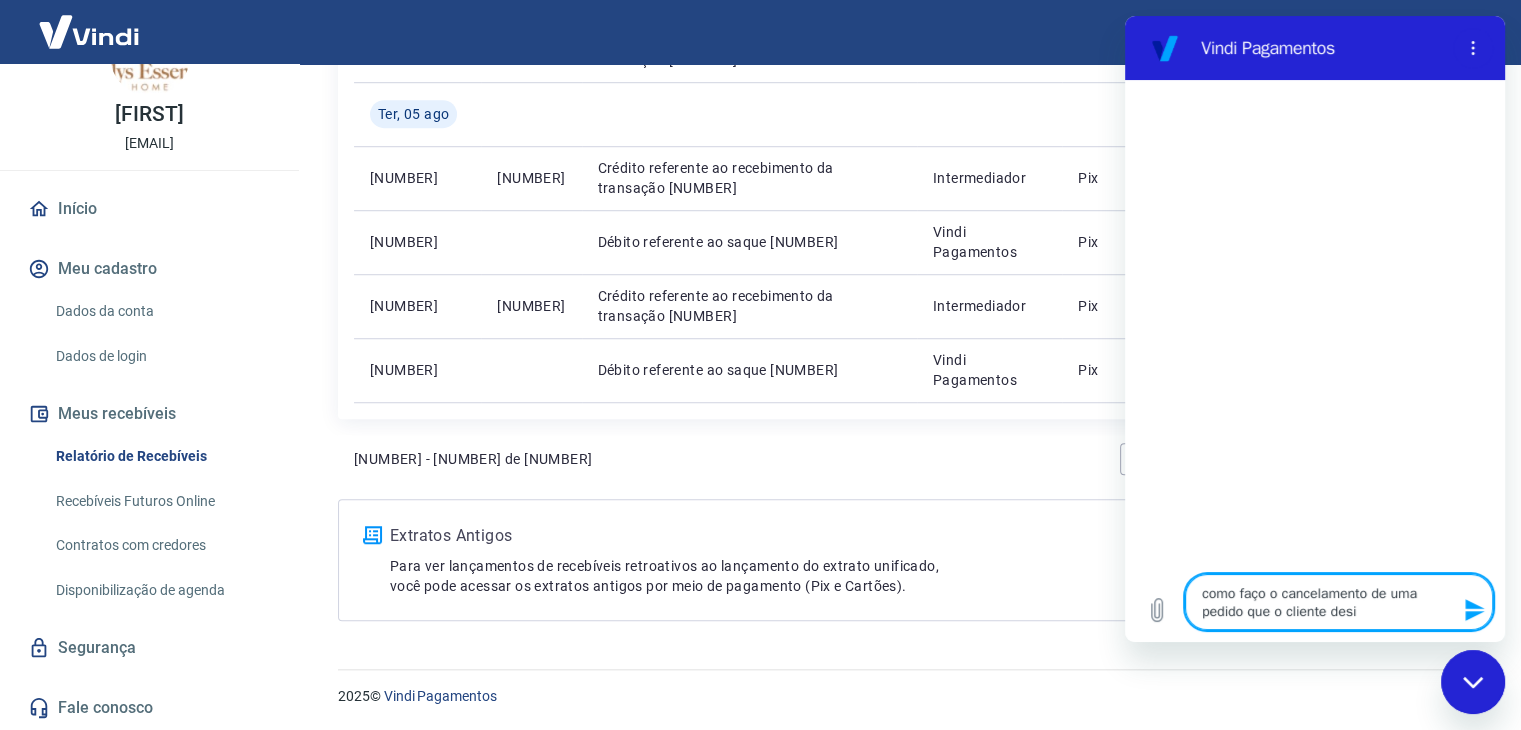 type on "como faço o cancelamento de uma pedido que o cliente desis" 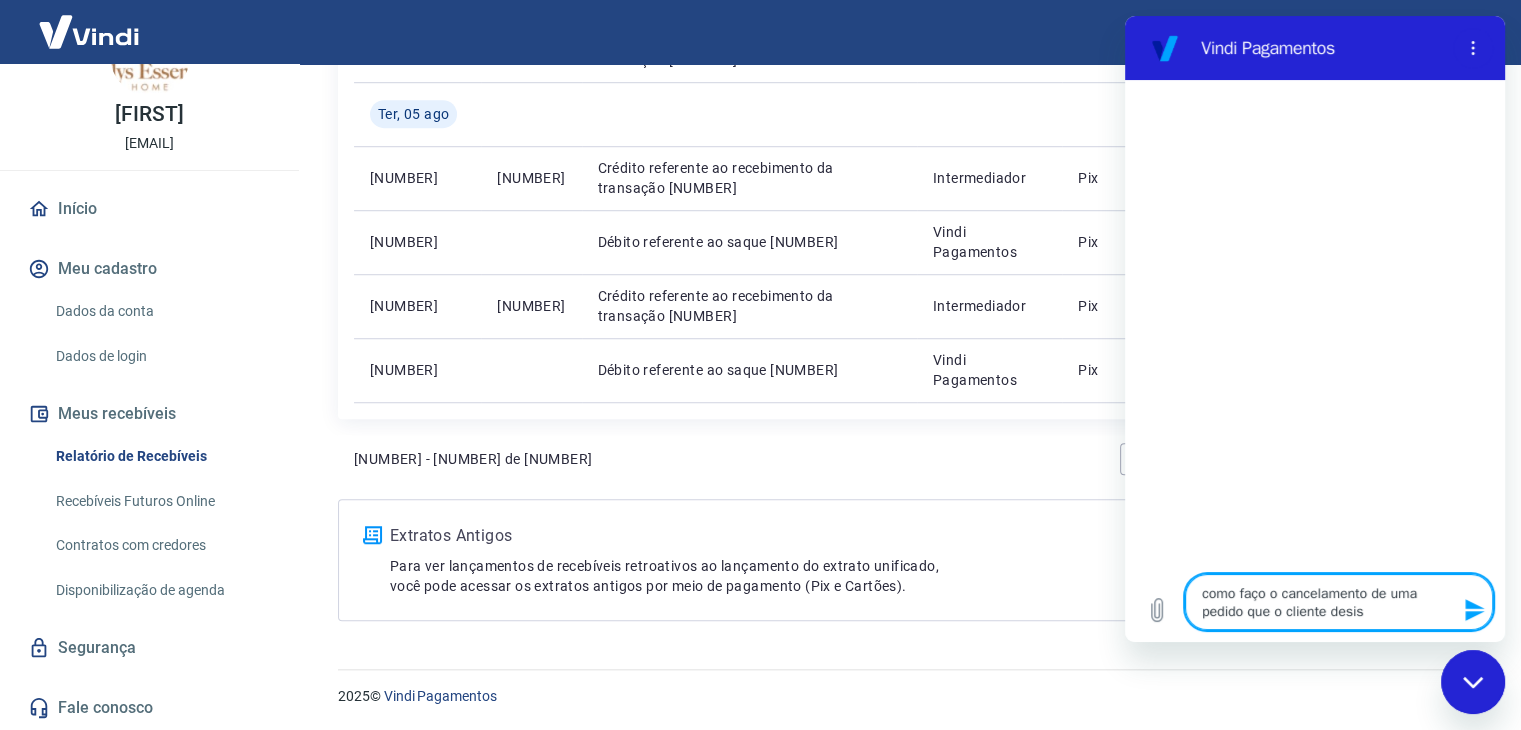 type on "como faço o cancelamento de uma pedido que o cliente desist" 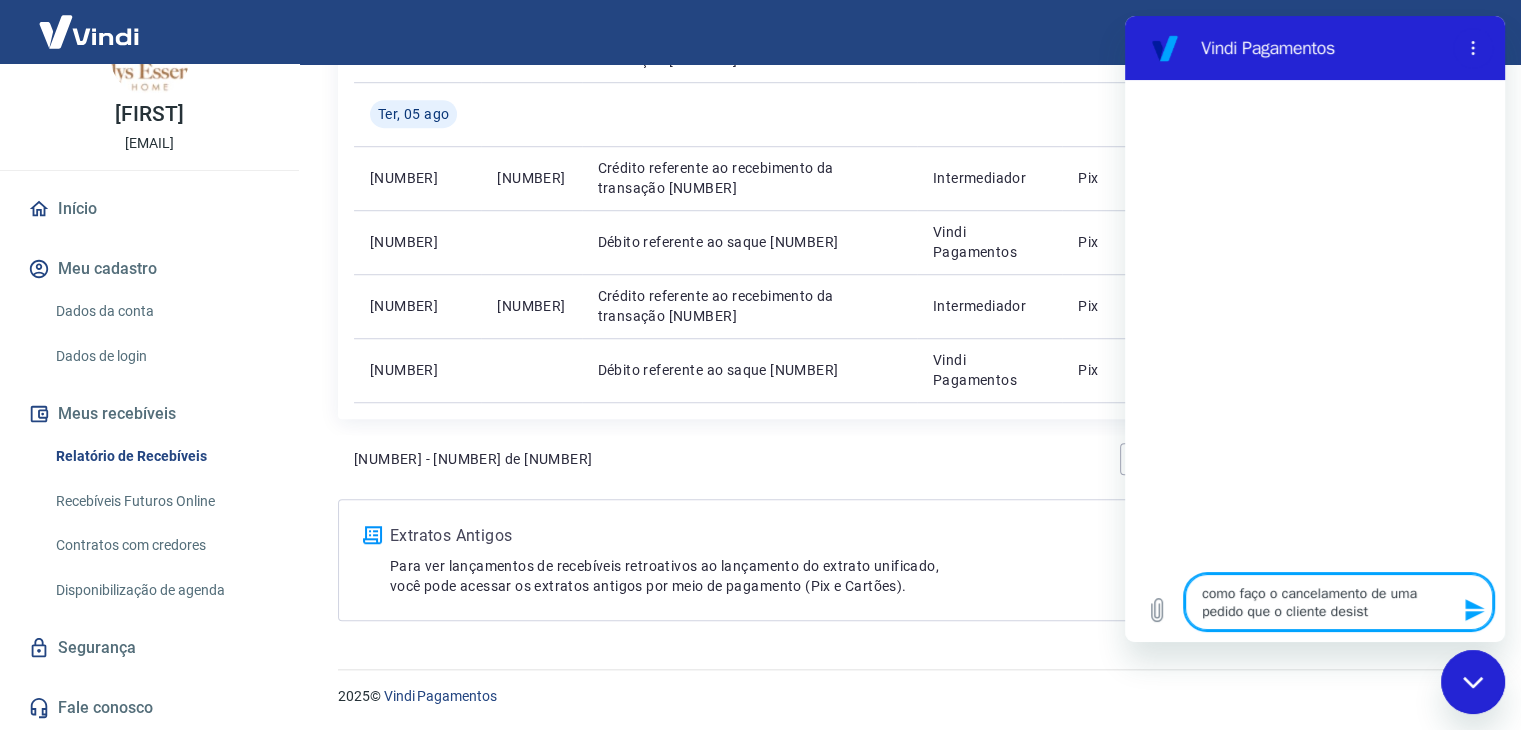 type on "como faço o cancelamento de uma pedido que o cliente desisti" 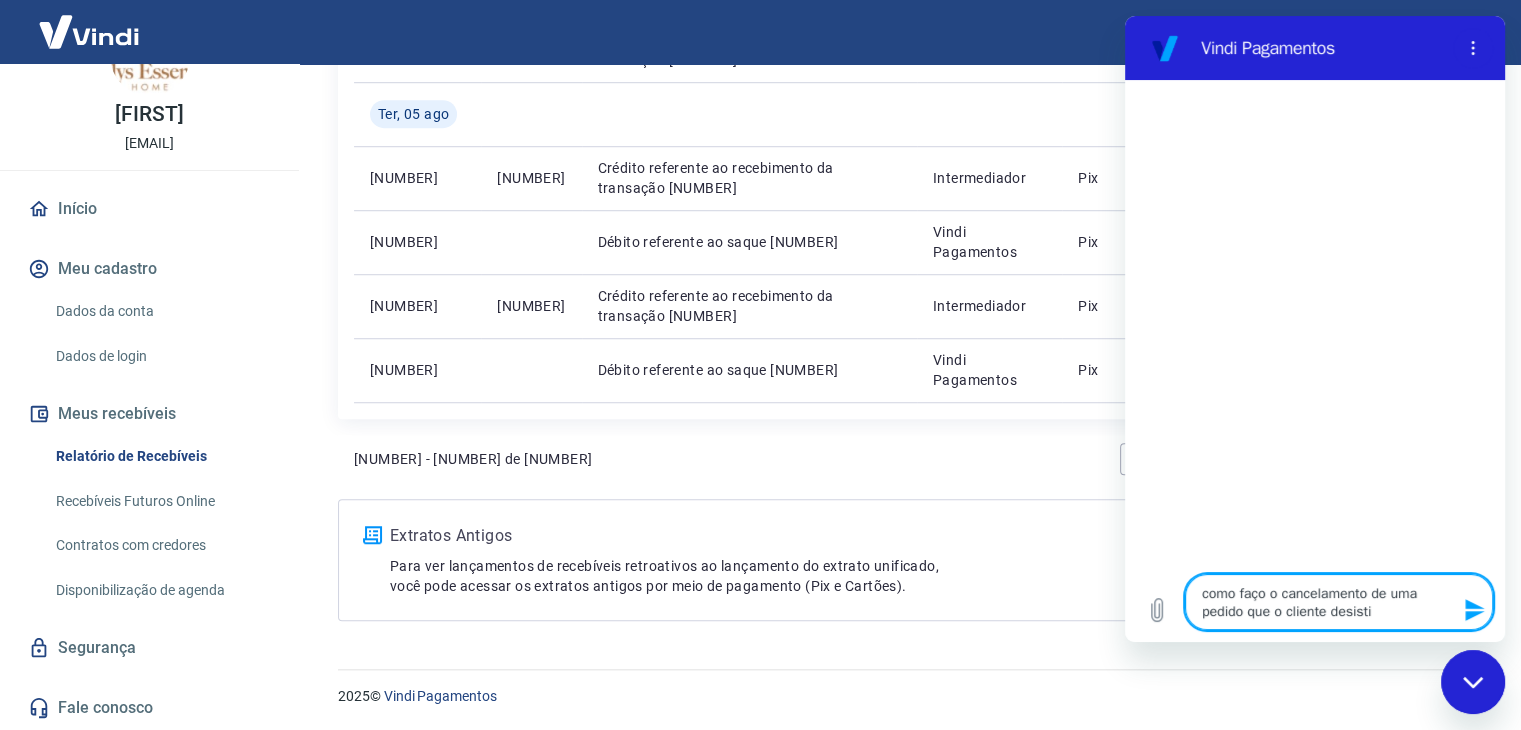type on "como faço o cancelamento de uma pedido que o cliente desistiu" 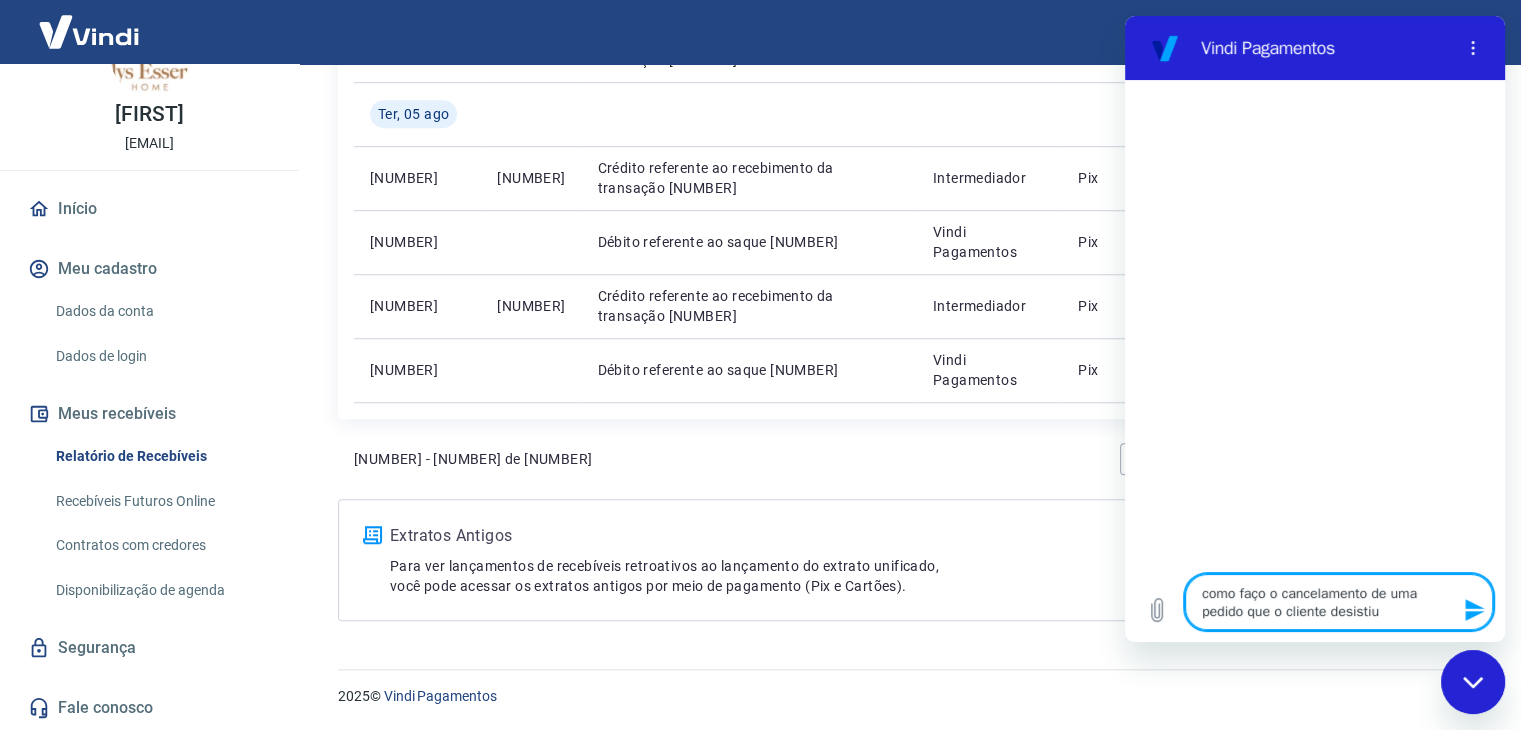 type on "x" 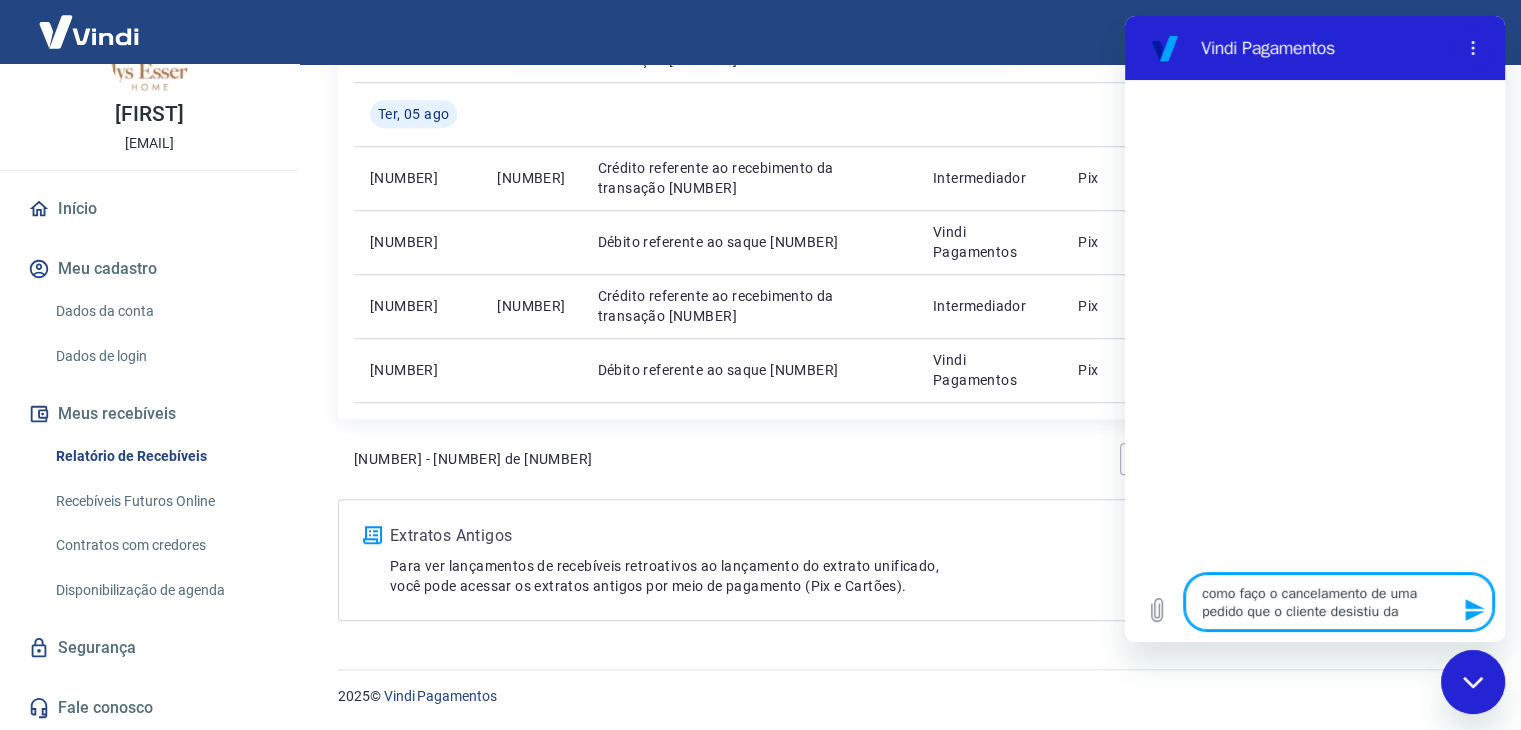 type on "como faço o cancelamento de uma pedido que o cliente desistiu da" 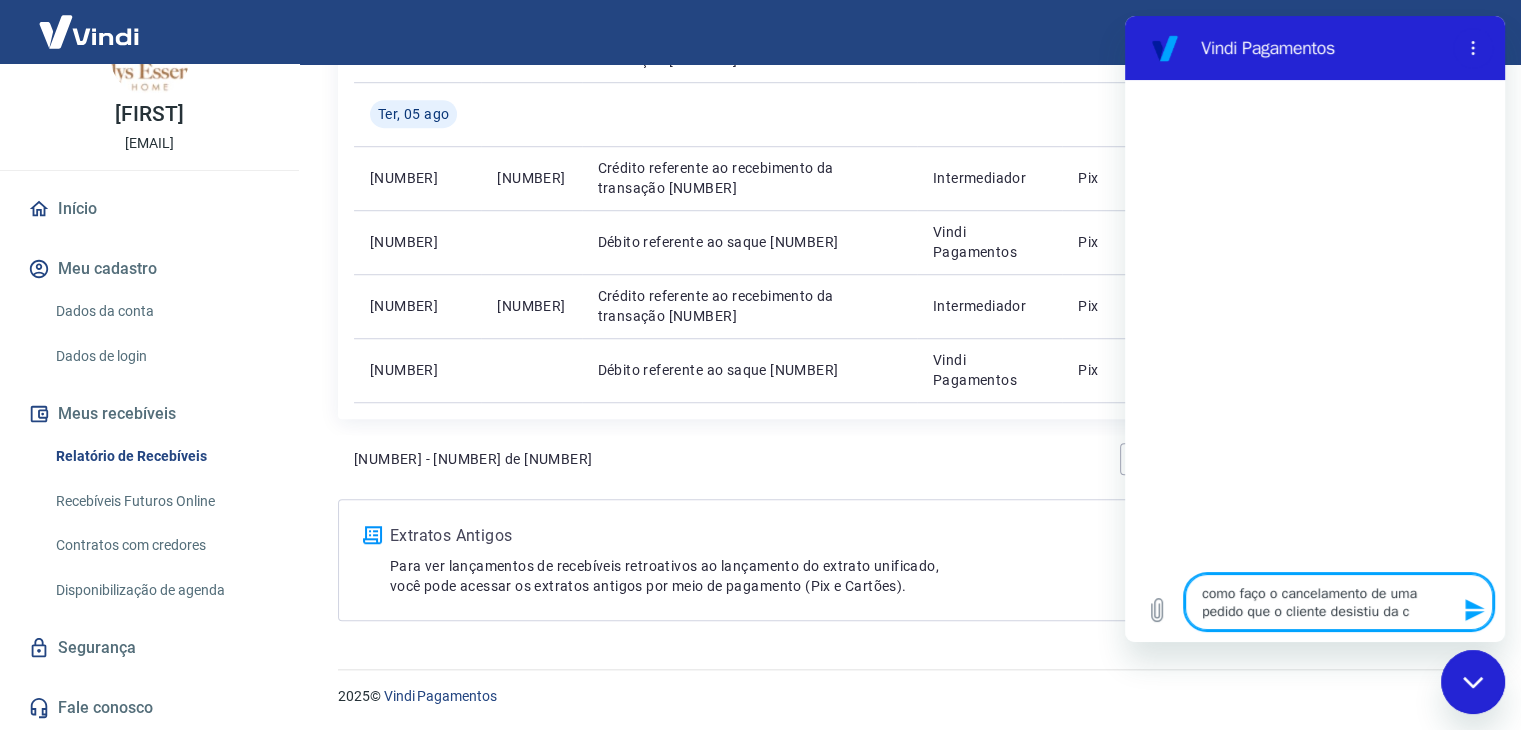 type on "como faço o cancelamento de uma pedido que o cliente desistiu da co" 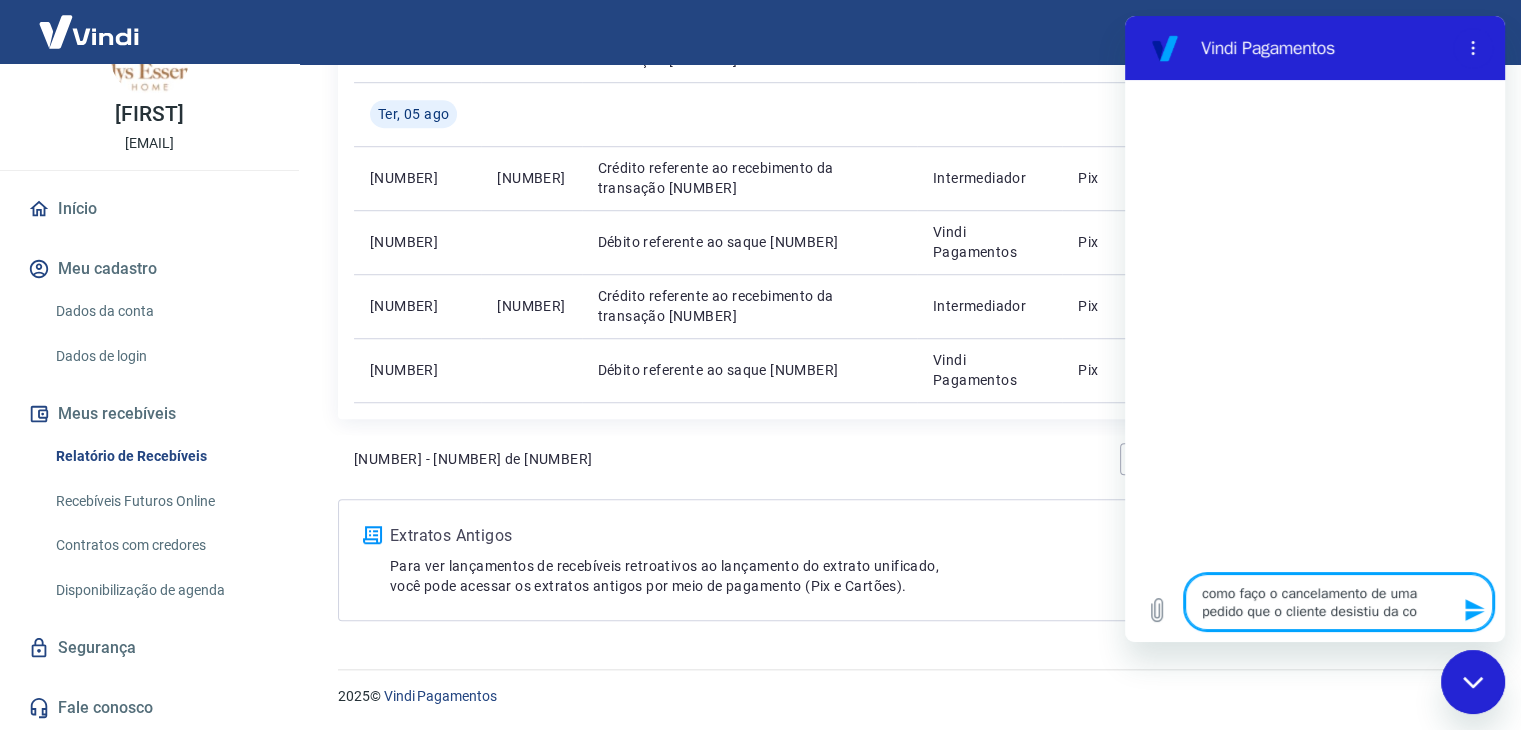 type on "como faço o cancelamento de uma pedido que o cliente desistiu da com" 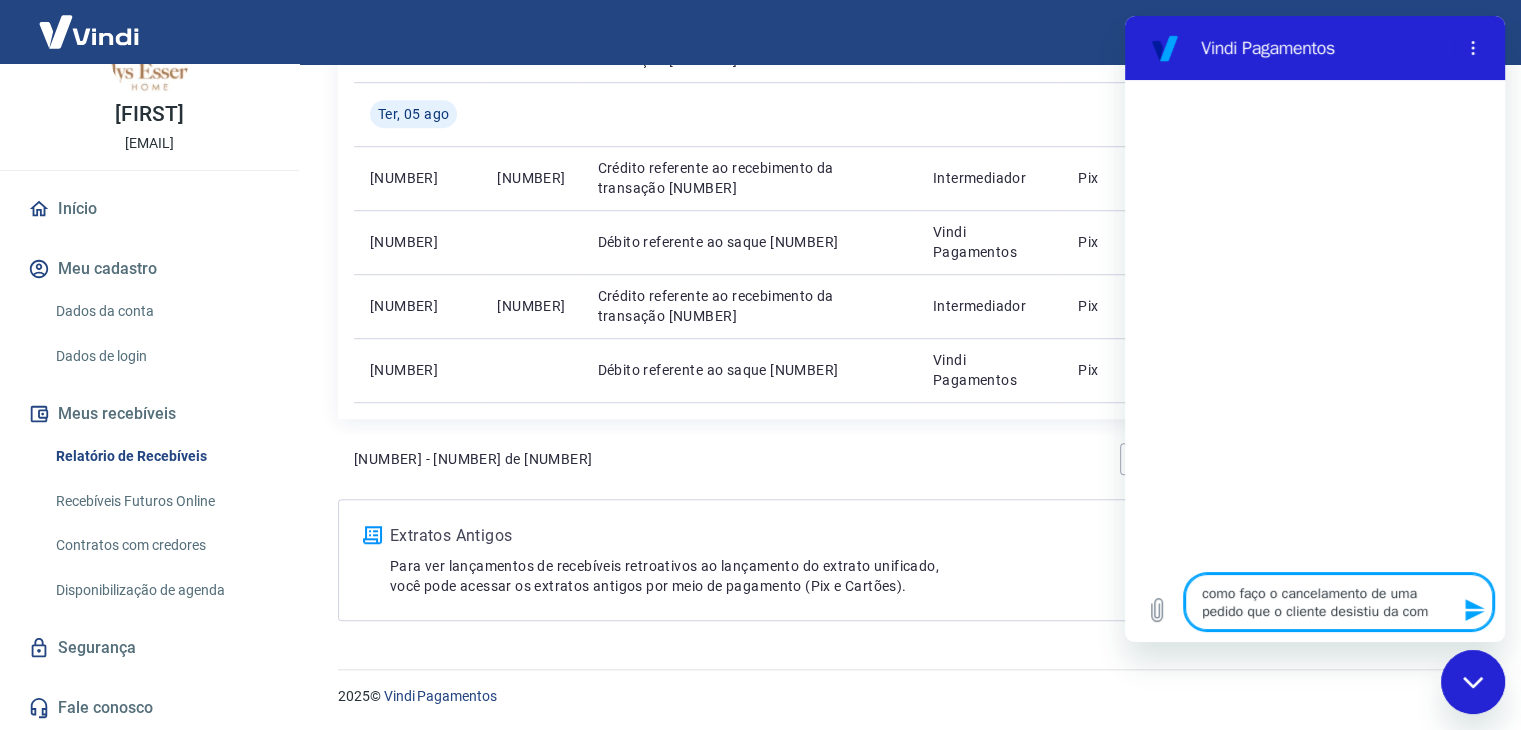 type on "como faço o cancelamento de uma pedido que o cliente desistiu da comp" 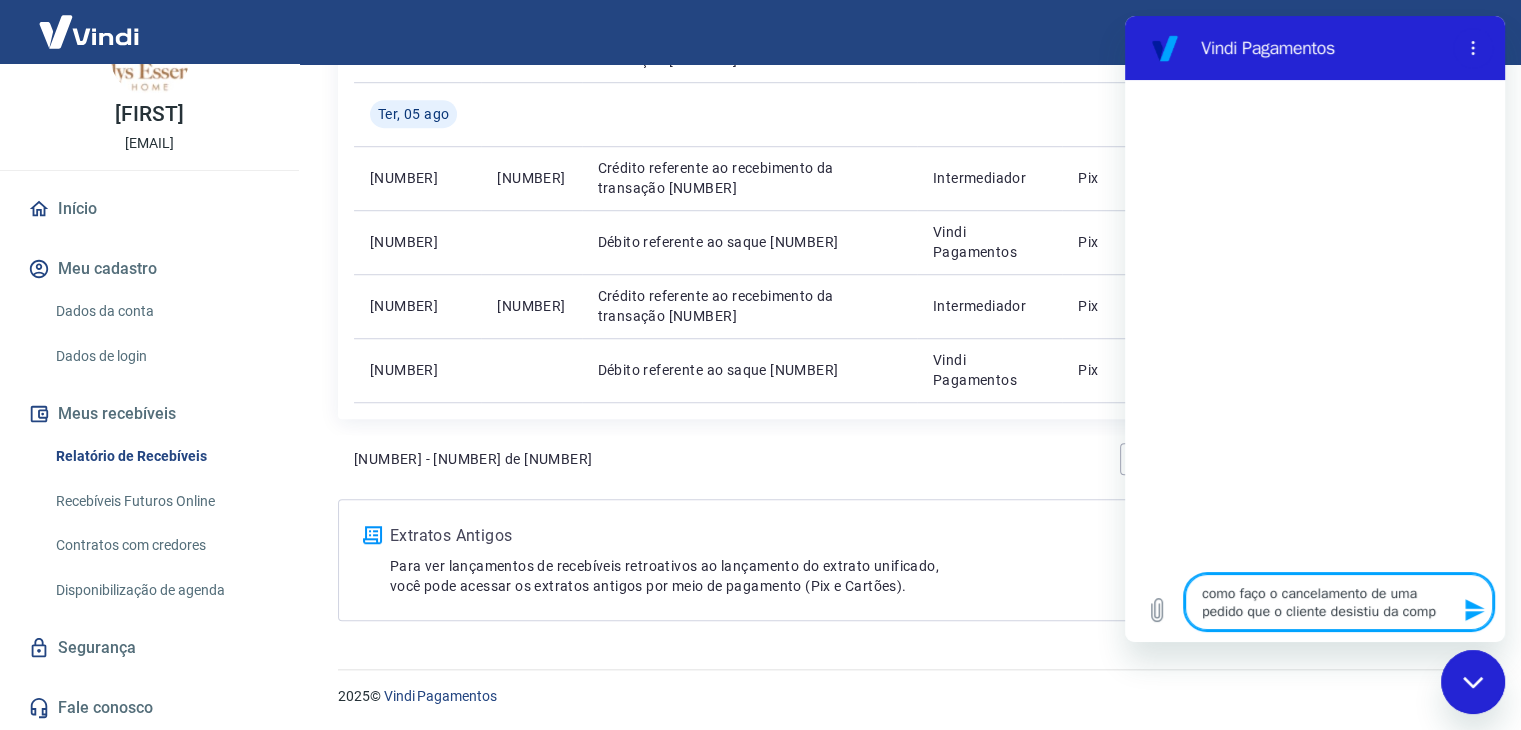 type on "como faço o cancelamento de uma pedido que o cliente desistiu da compr" 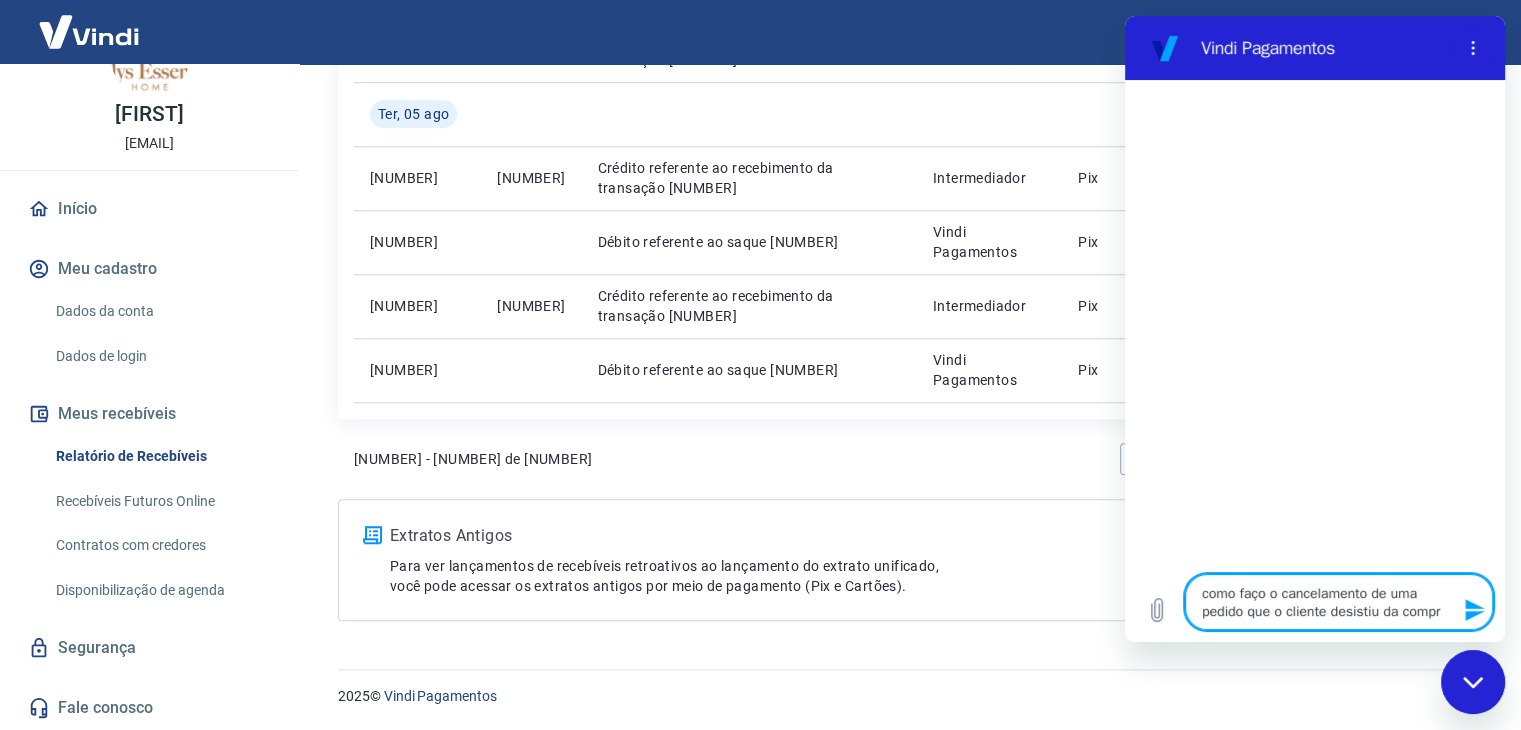 type on "como faço o cancelamento de uma pedido que o cliente desistiu da compra" 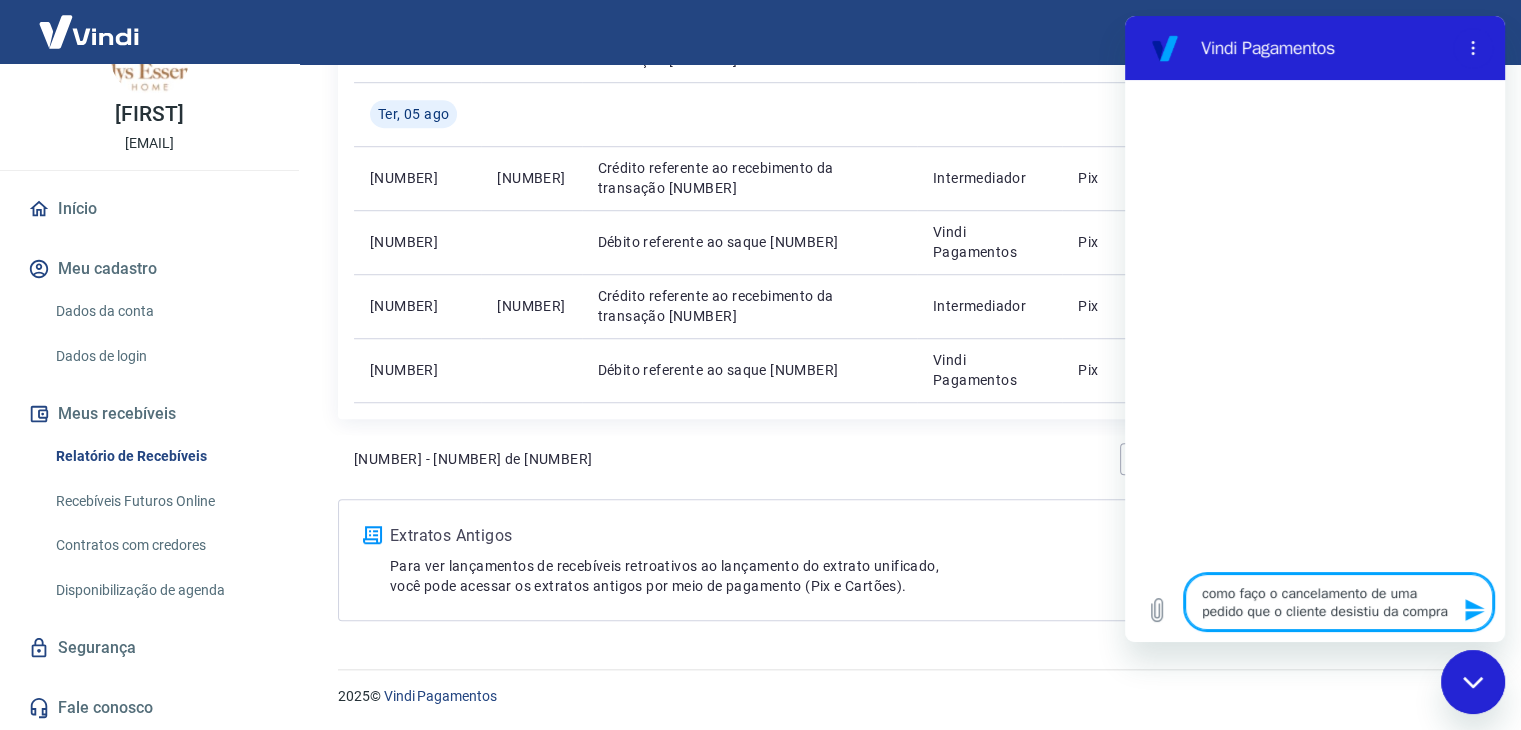 type on "como faço o cancelamento de uma pedido que o cliente desistiu da compra" 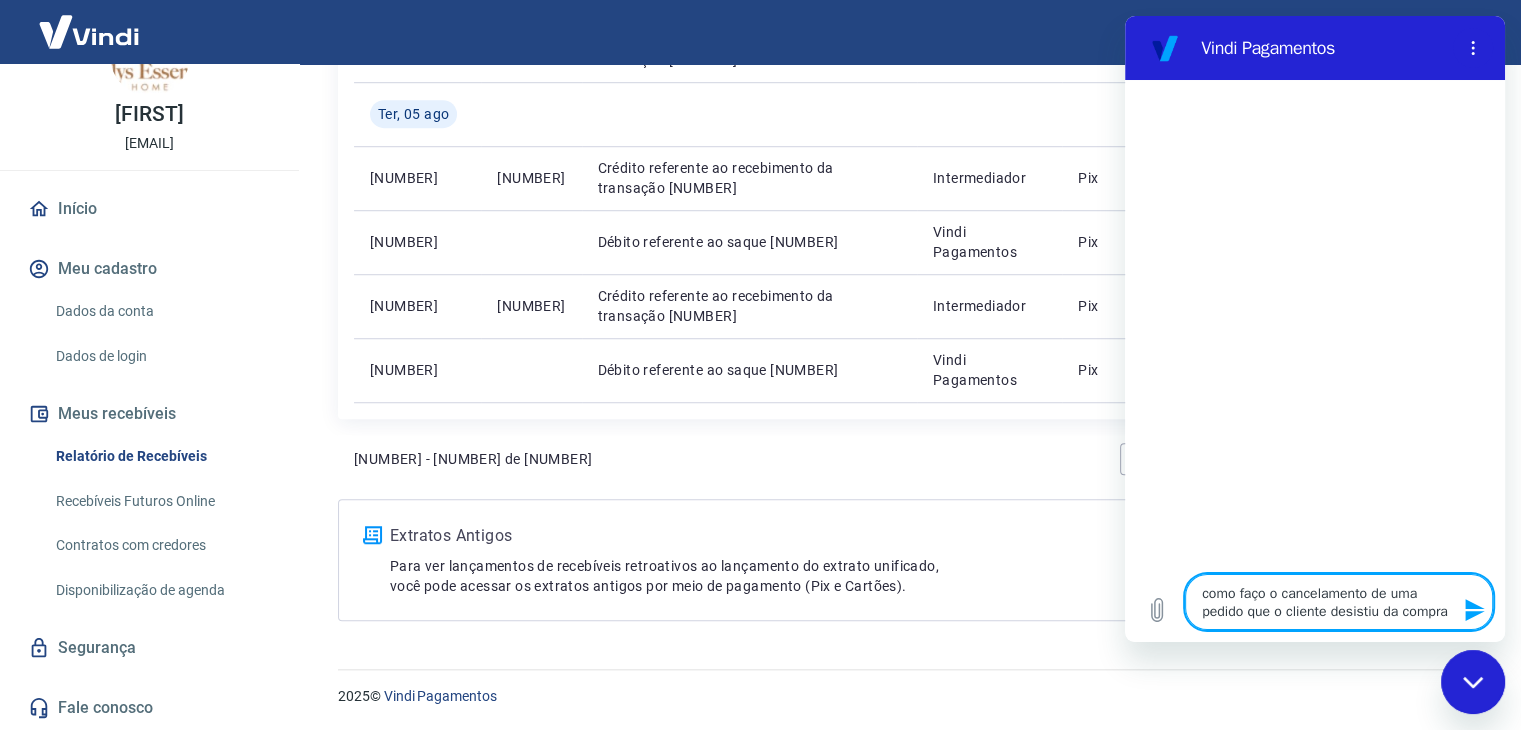 type 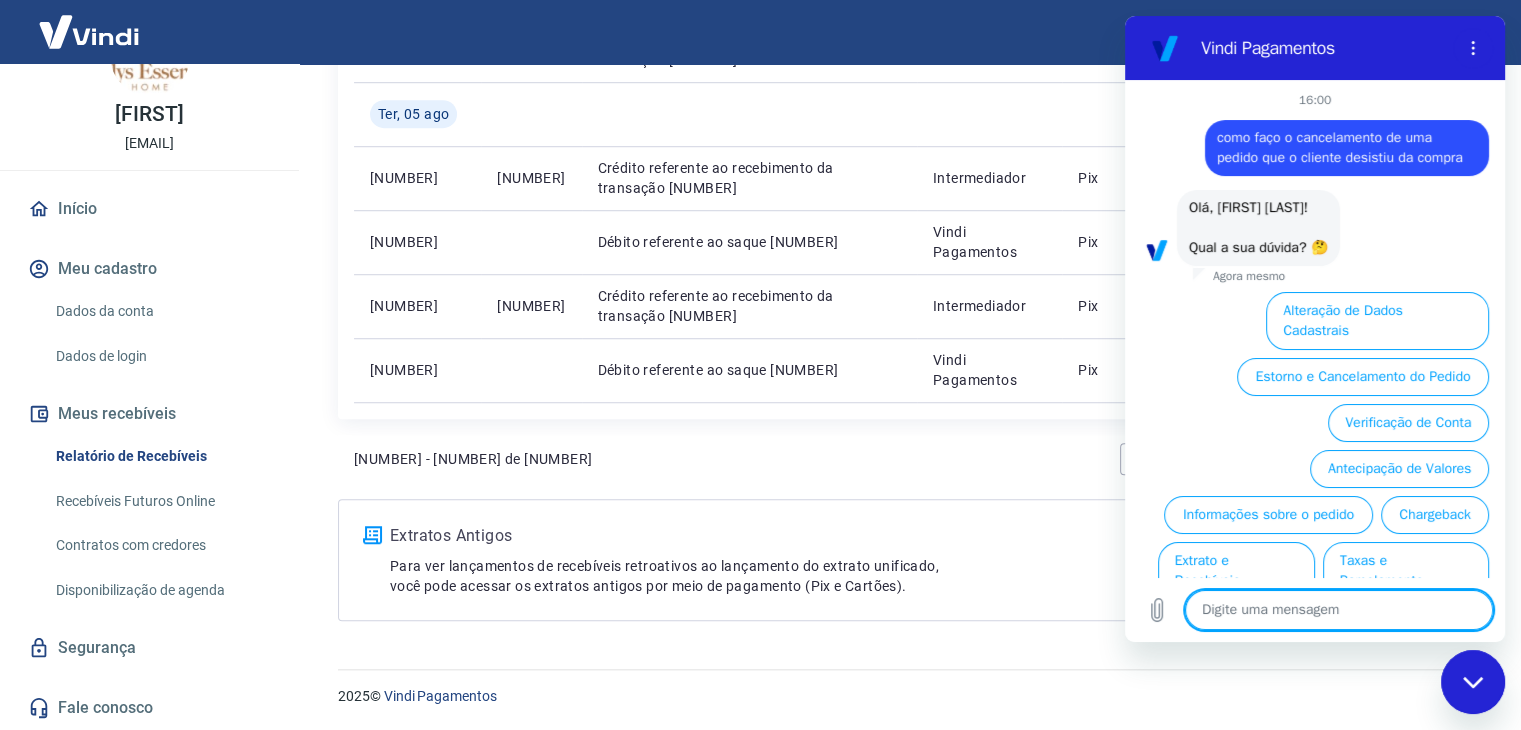 scroll, scrollTop: 96, scrollLeft: 0, axis: vertical 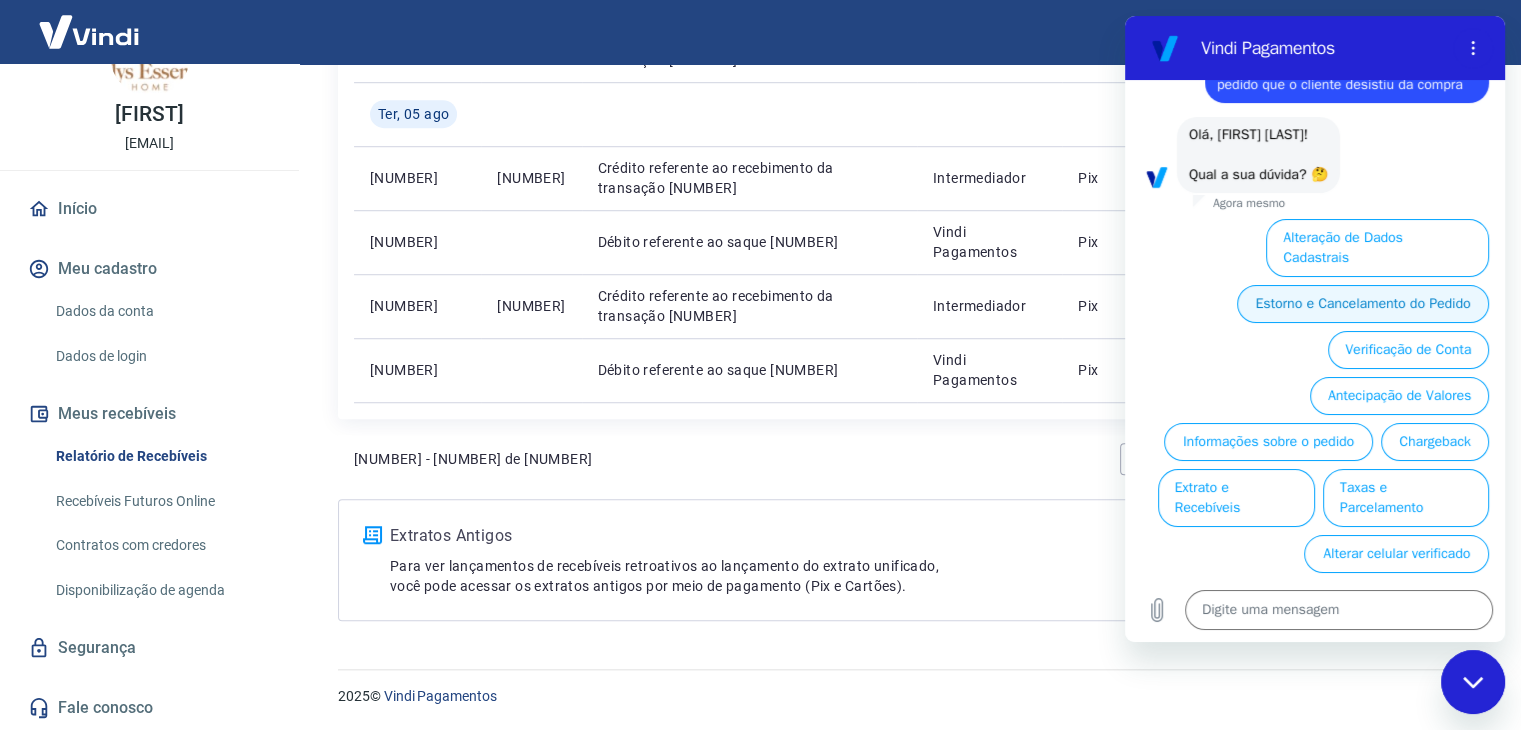 click on "Estorno e Cancelamento do Pedido" at bounding box center [1363, 304] 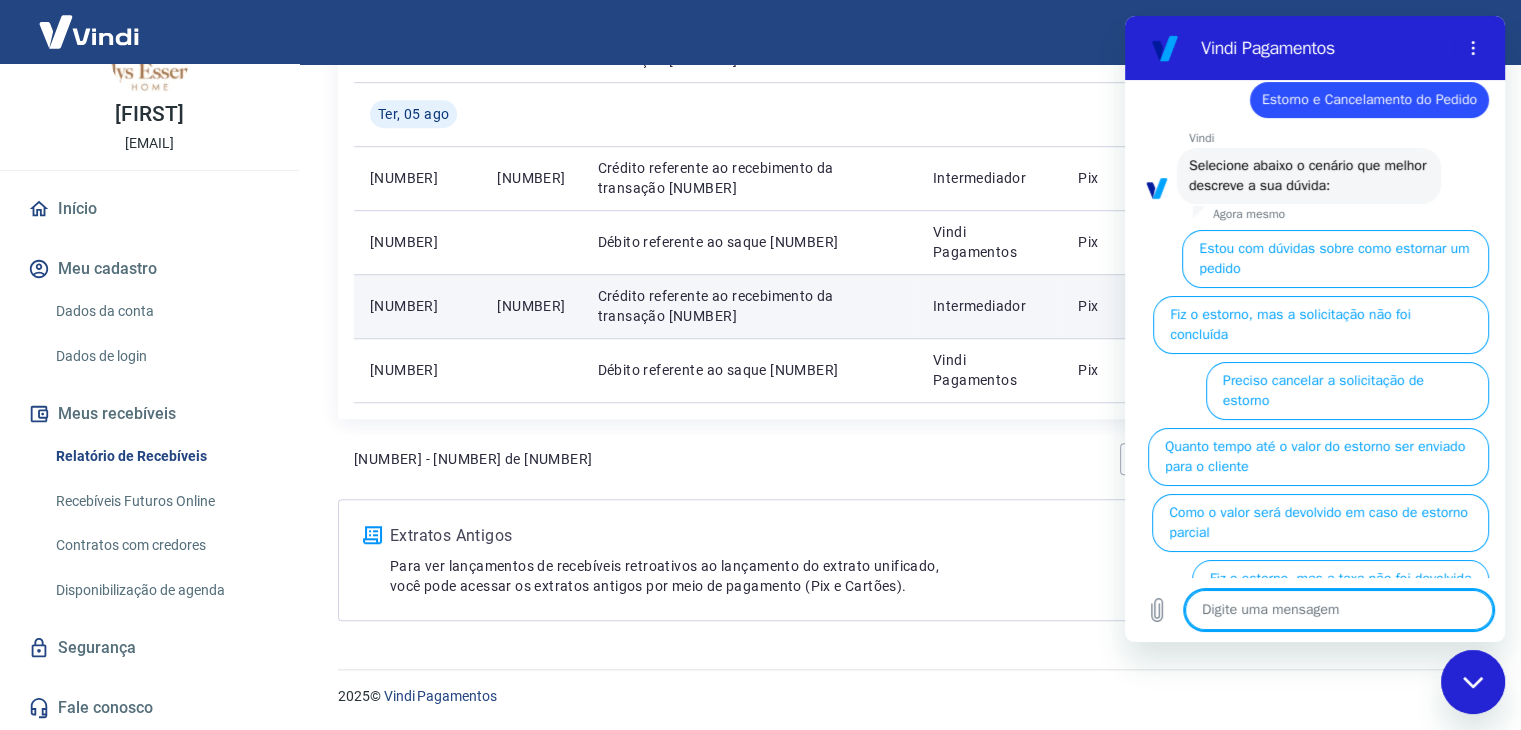 scroll, scrollTop: 199, scrollLeft: 0, axis: vertical 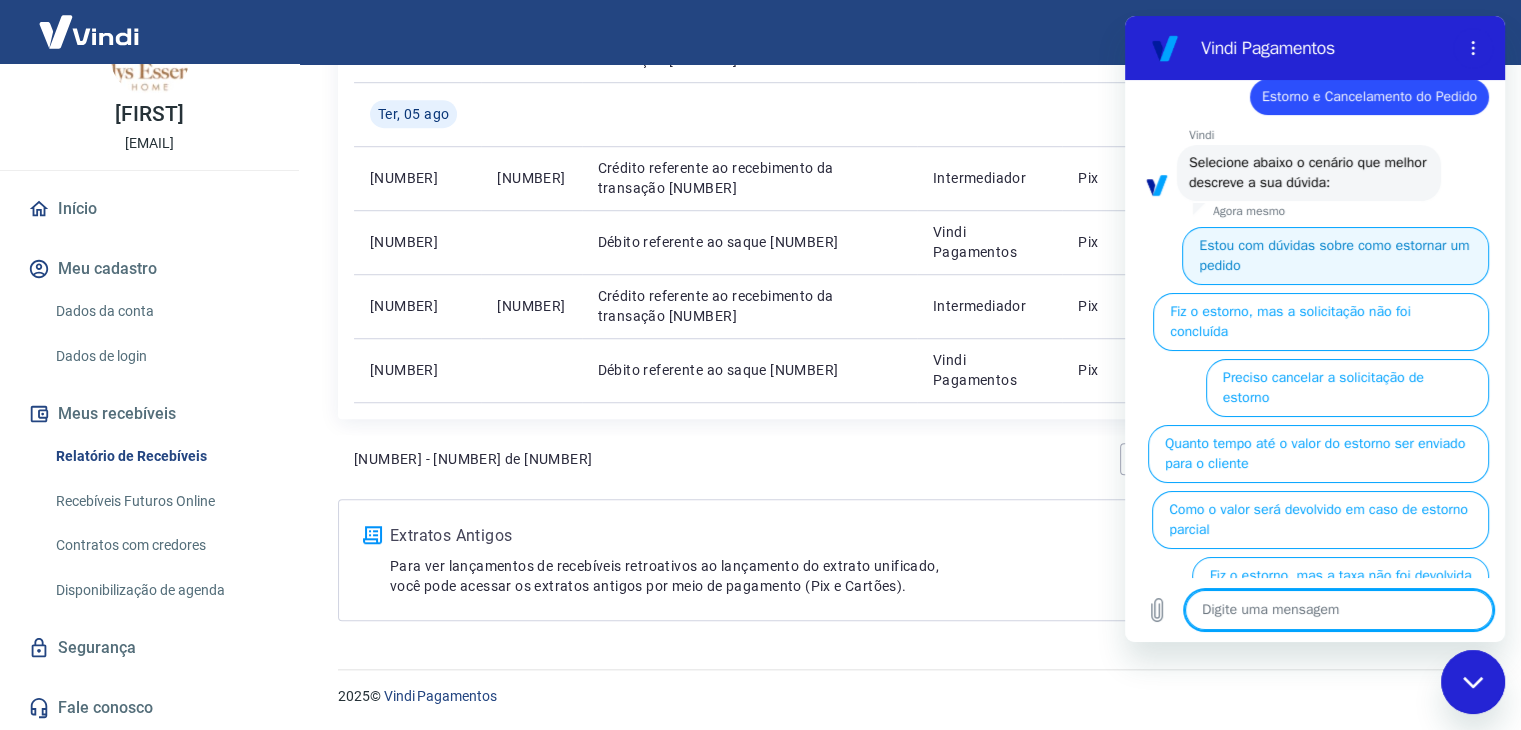 click on "Estou com dúvidas sobre como estornar um pedido" at bounding box center (1335, 256) 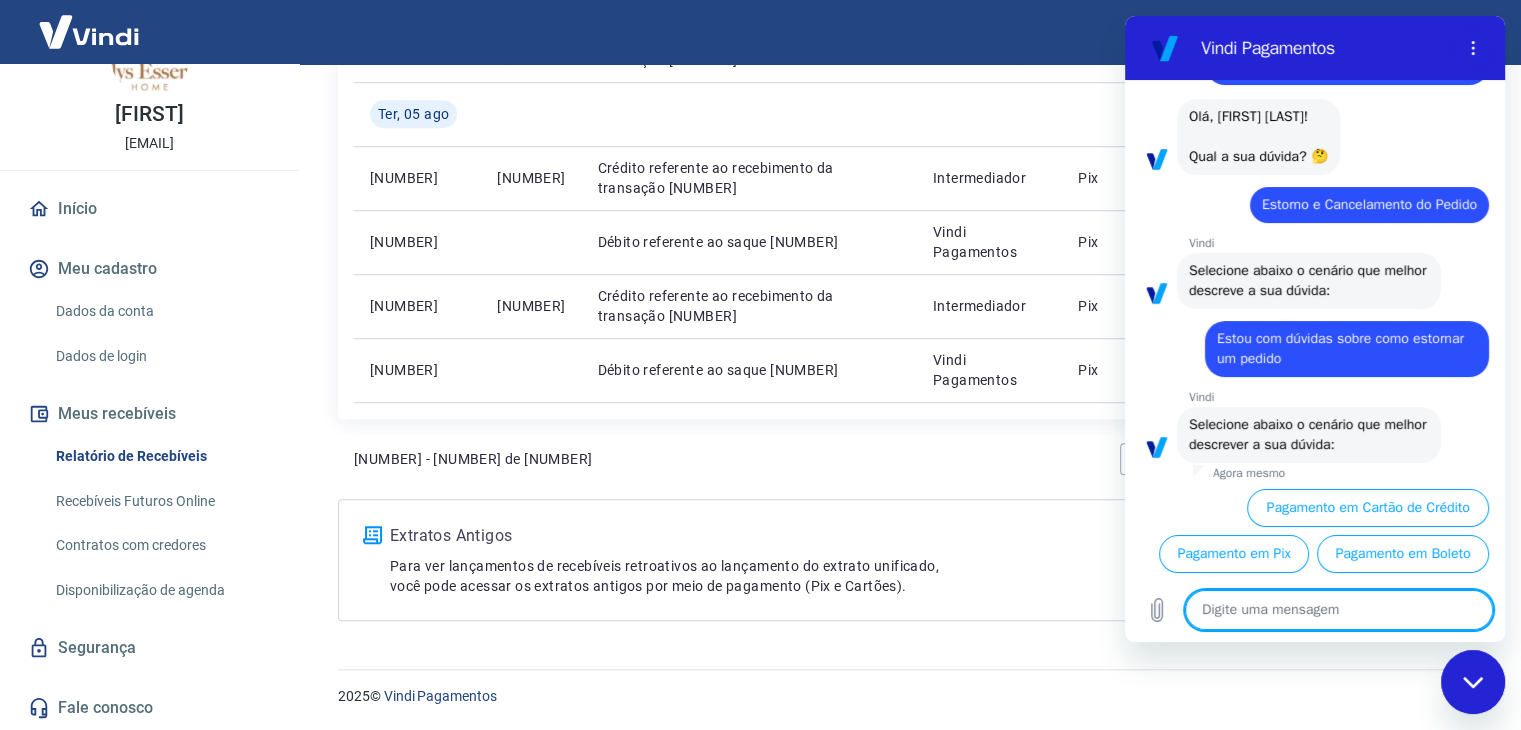 scroll, scrollTop: 156, scrollLeft: 0, axis: vertical 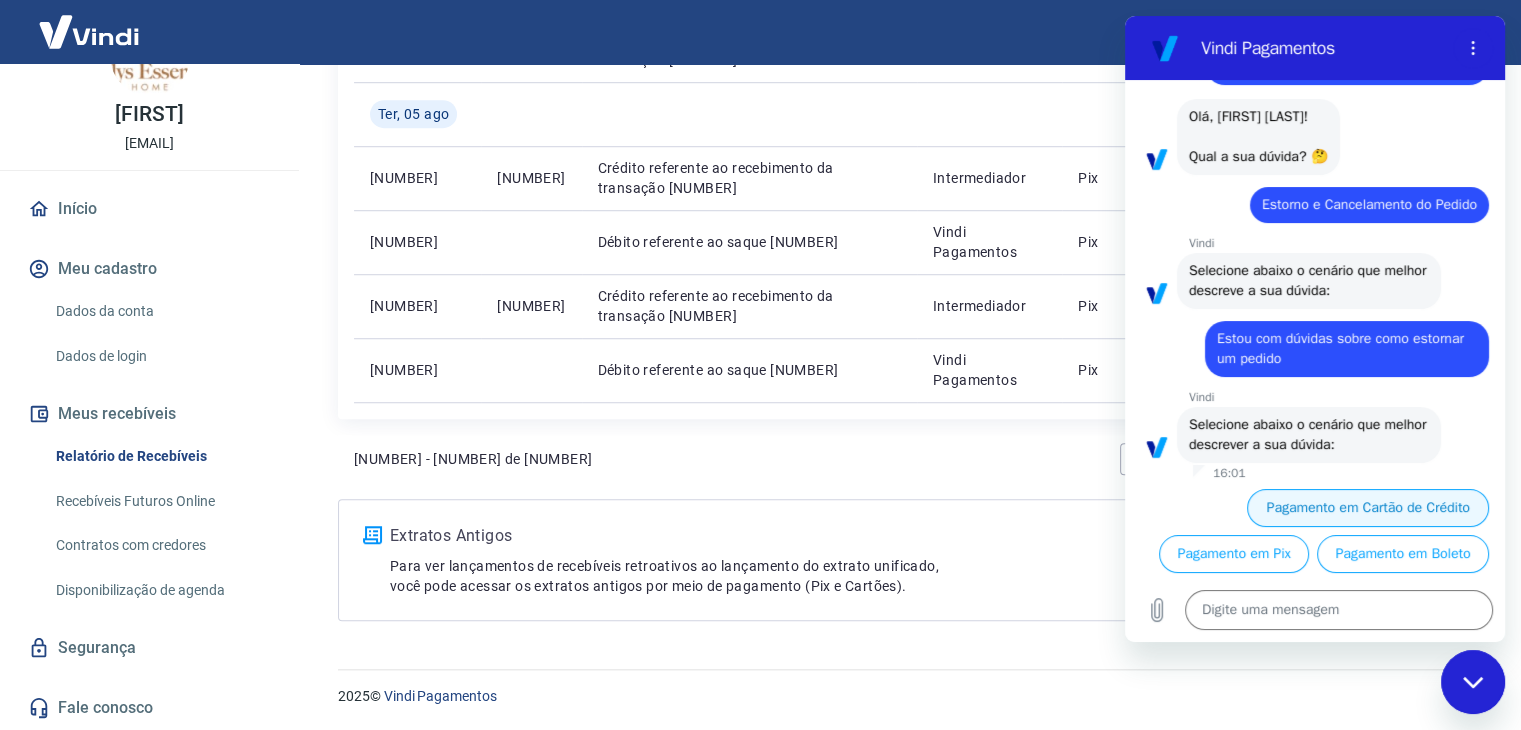 click on "Pagamento em Cartão de Crédito" at bounding box center [1368, 508] 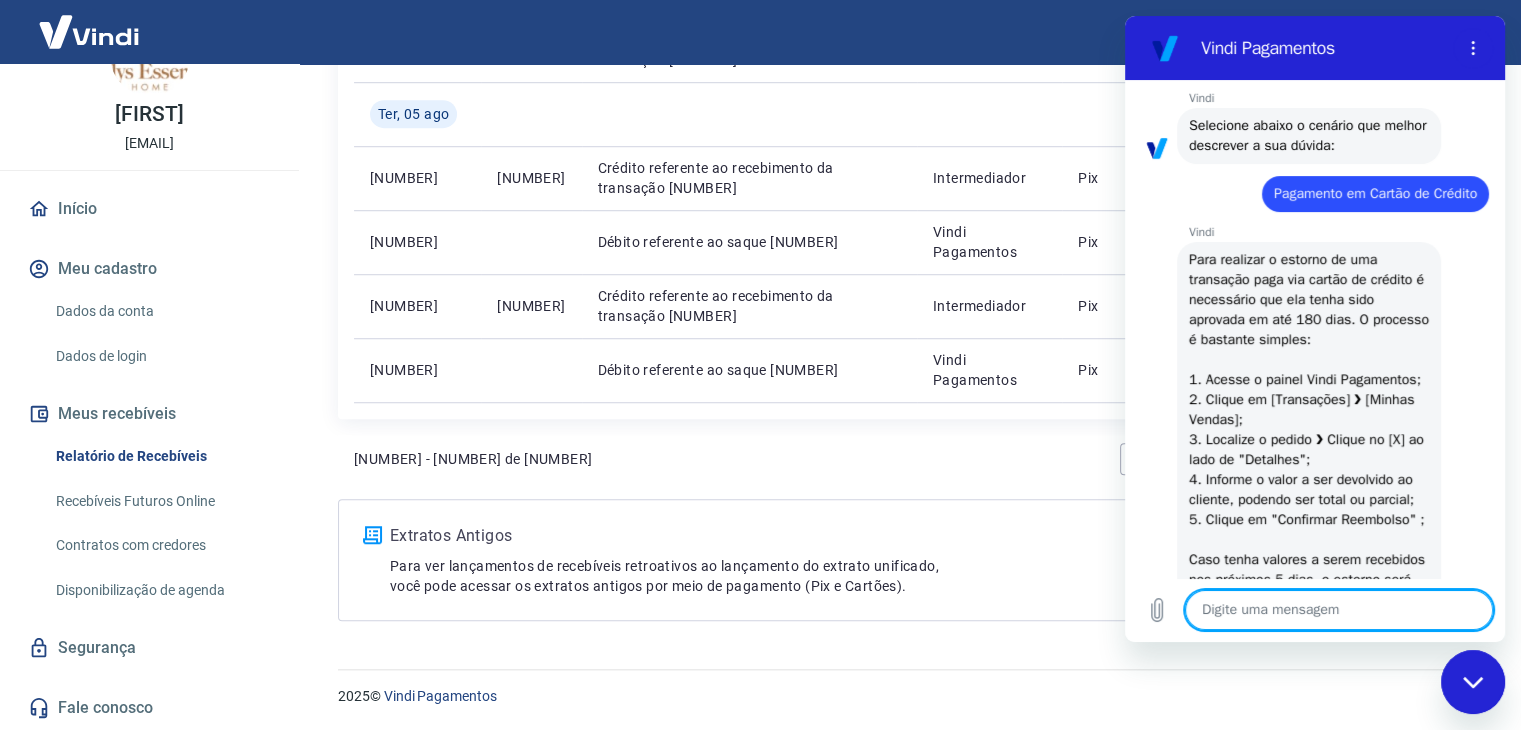scroll, scrollTop: 490, scrollLeft: 0, axis: vertical 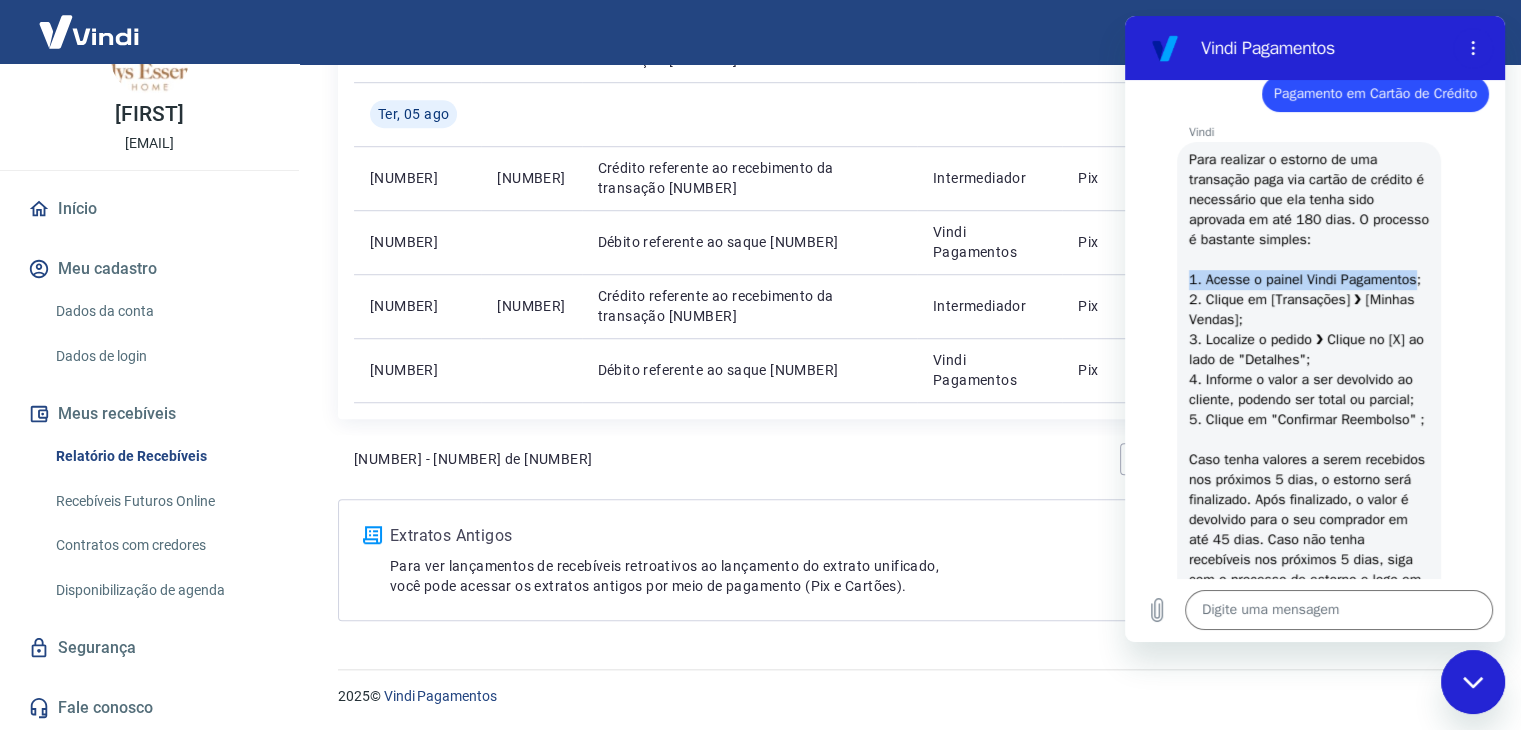 drag, startPoint x: 1264, startPoint y: 321, endPoint x: 1186, endPoint y: 291, distance: 83.57033 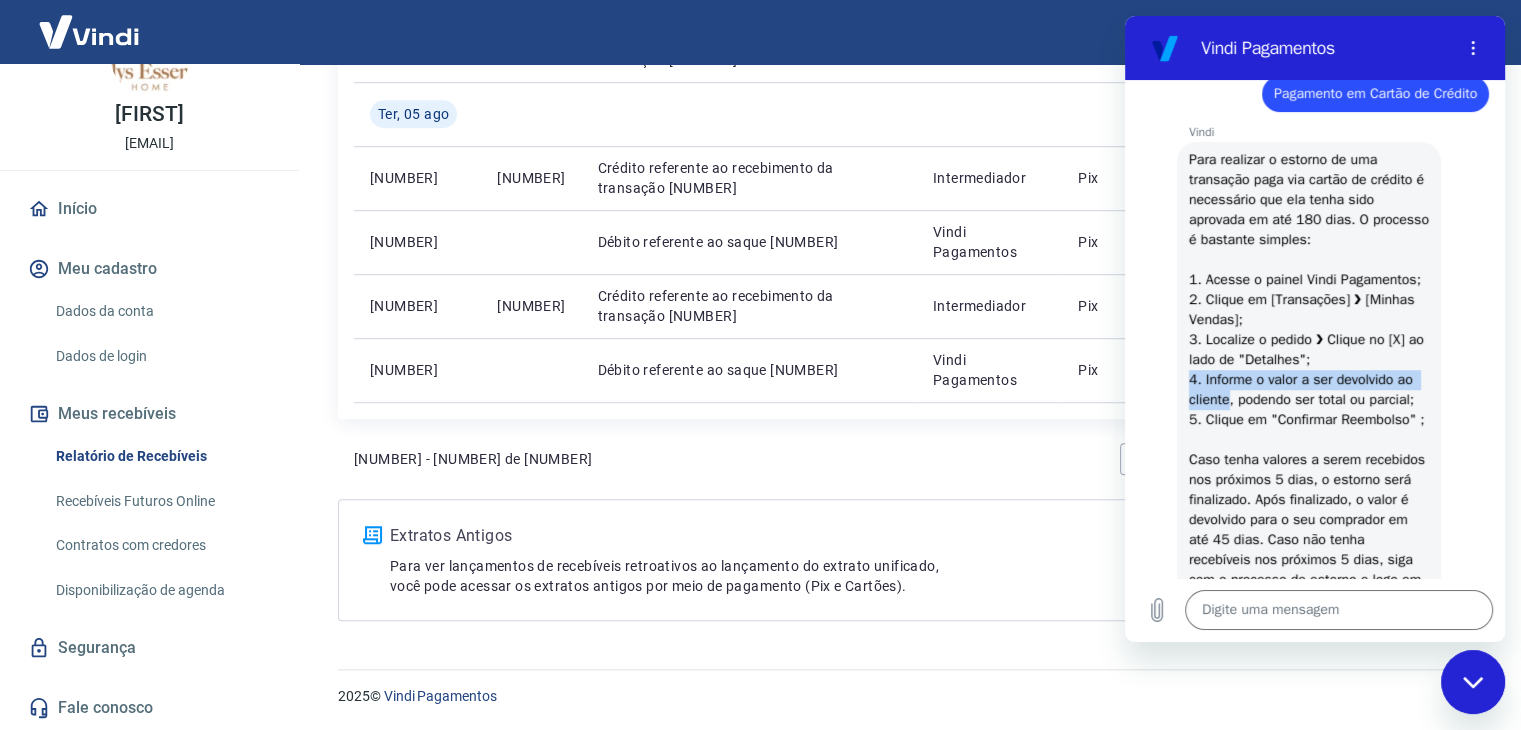 drag, startPoint x: 1247, startPoint y: 445, endPoint x: 1192, endPoint y: 418, distance: 61.269894 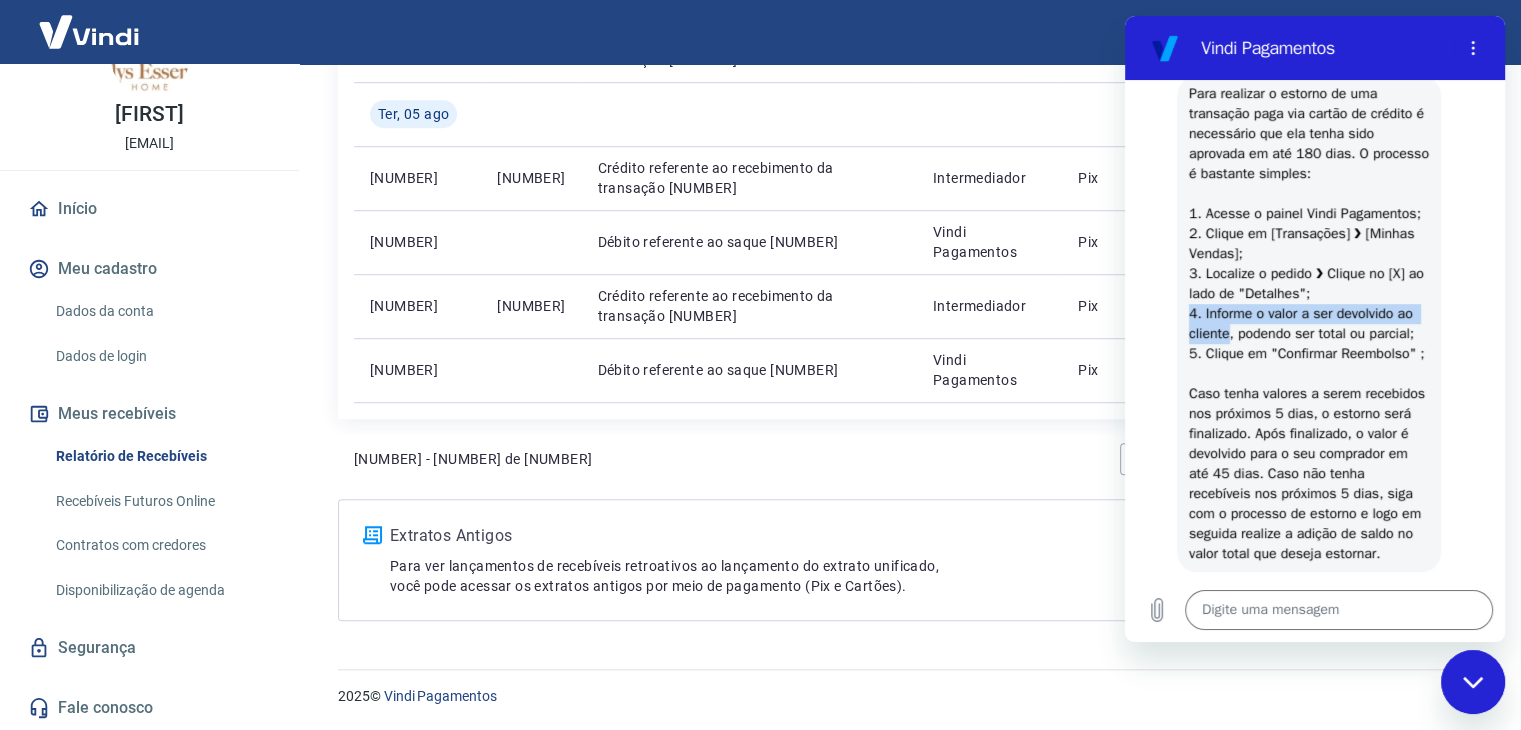 scroll, scrollTop: 590, scrollLeft: 0, axis: vertical 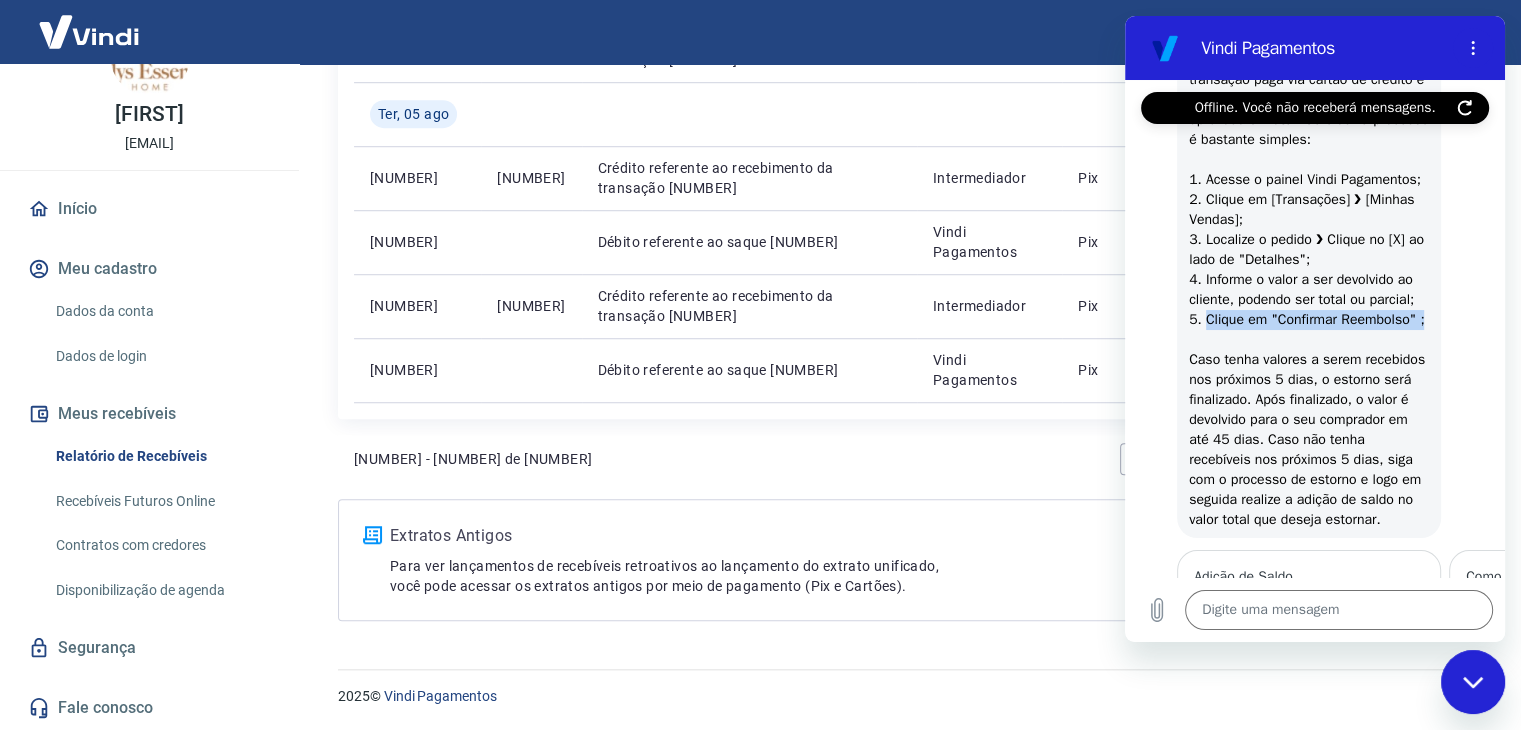 drag, startPoint x: 1203, startPoint y: 374, endPoint x: 1284, endPoint y: 399, distance: 84.77028 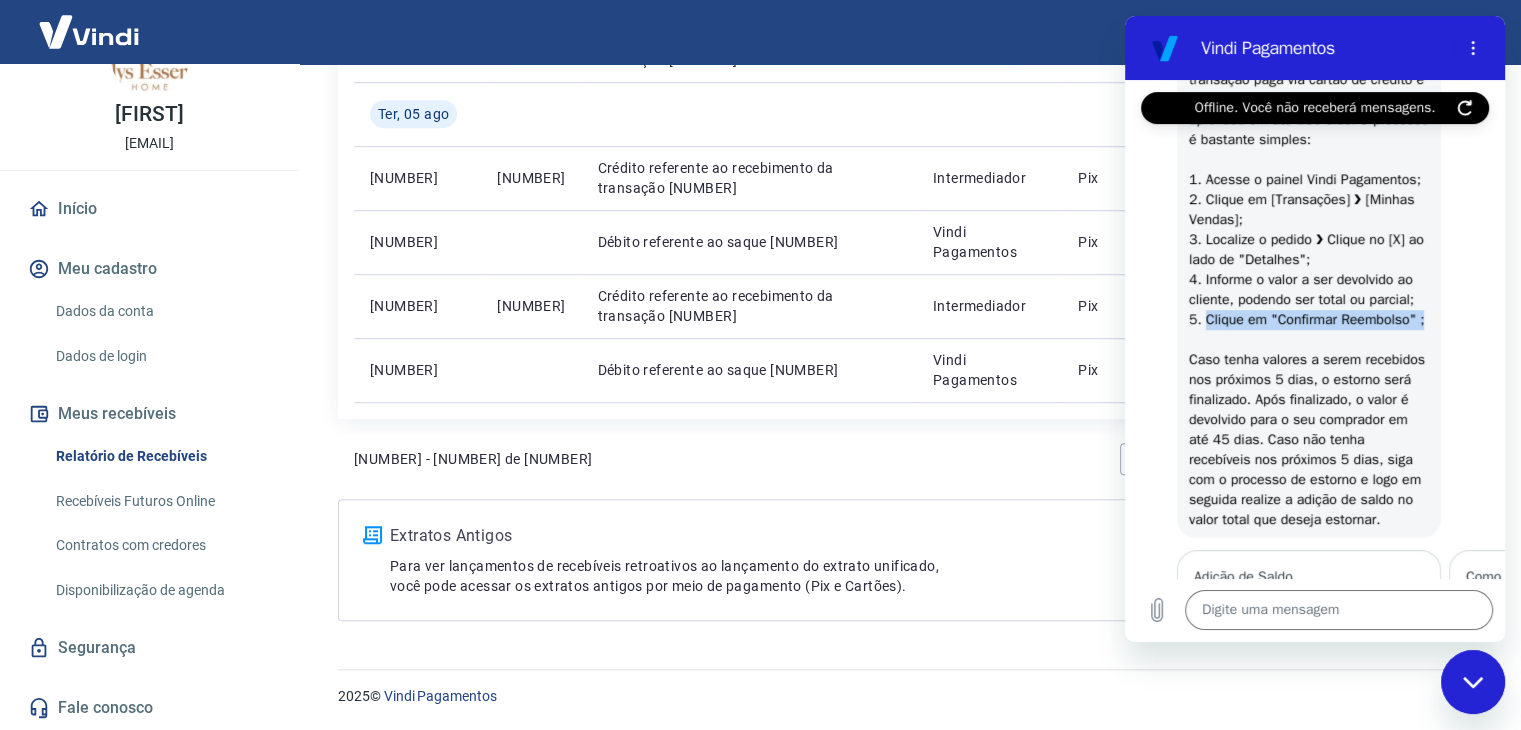 type on "x" 